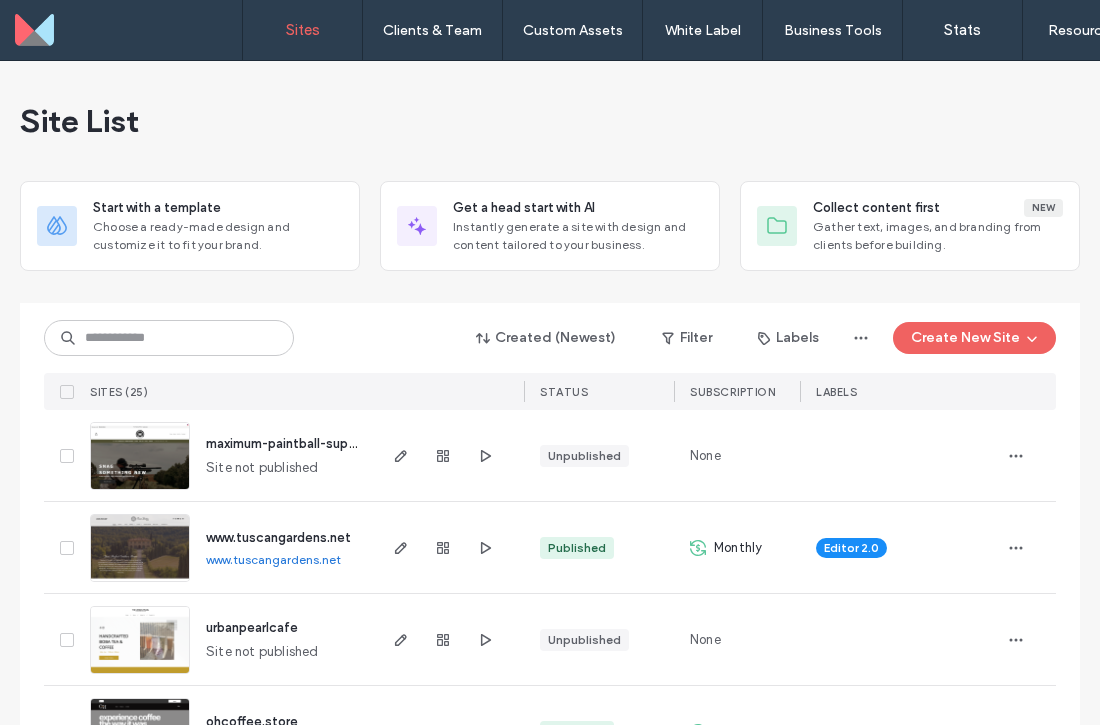 scroll, scrollTop: 0, scrollLeft: 0, axis: both 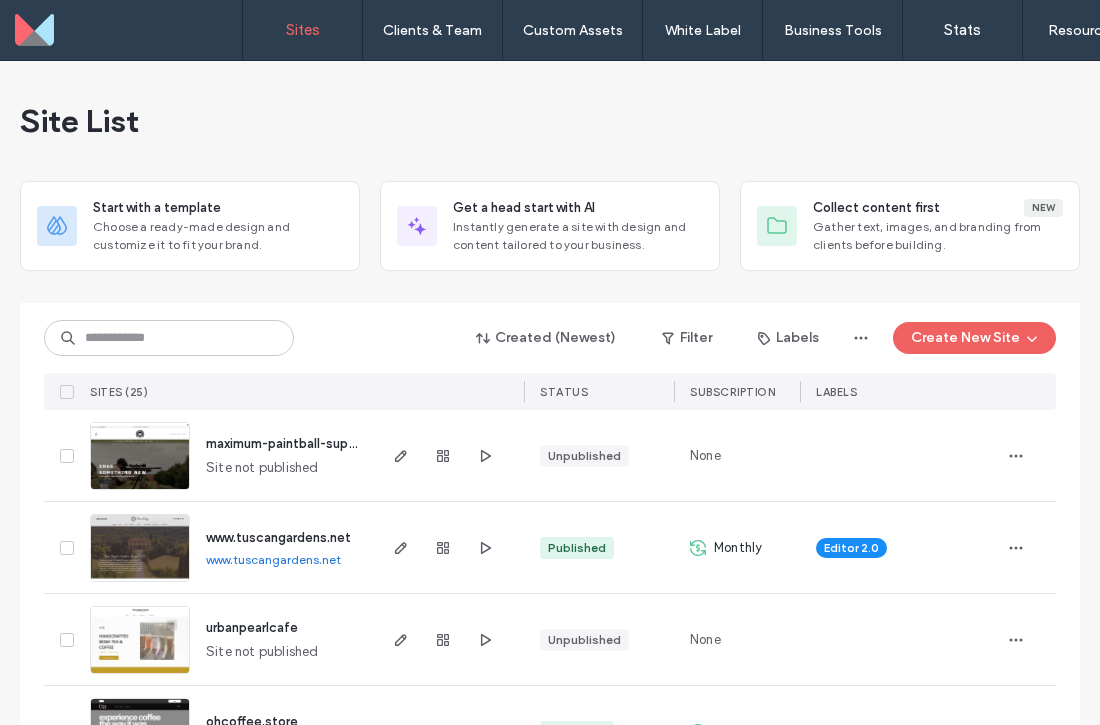 click on "Sites" at bounding box center [302, 30] 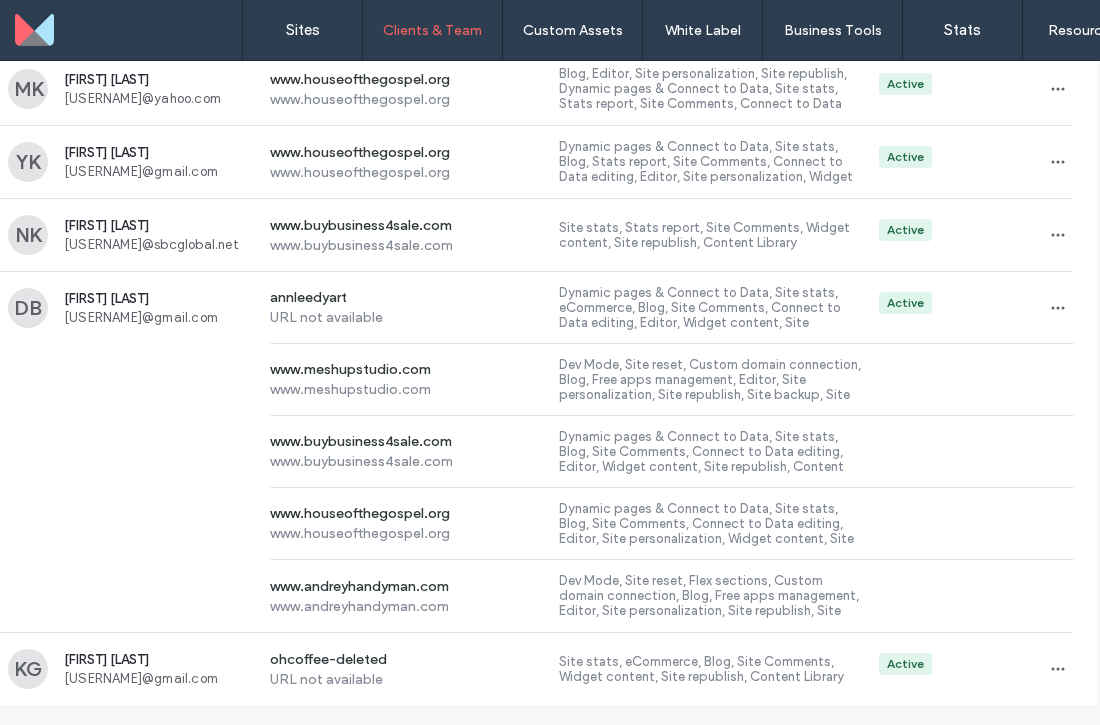 scroll, scrollTop: 1482, scrollLeft: 18, axis: both 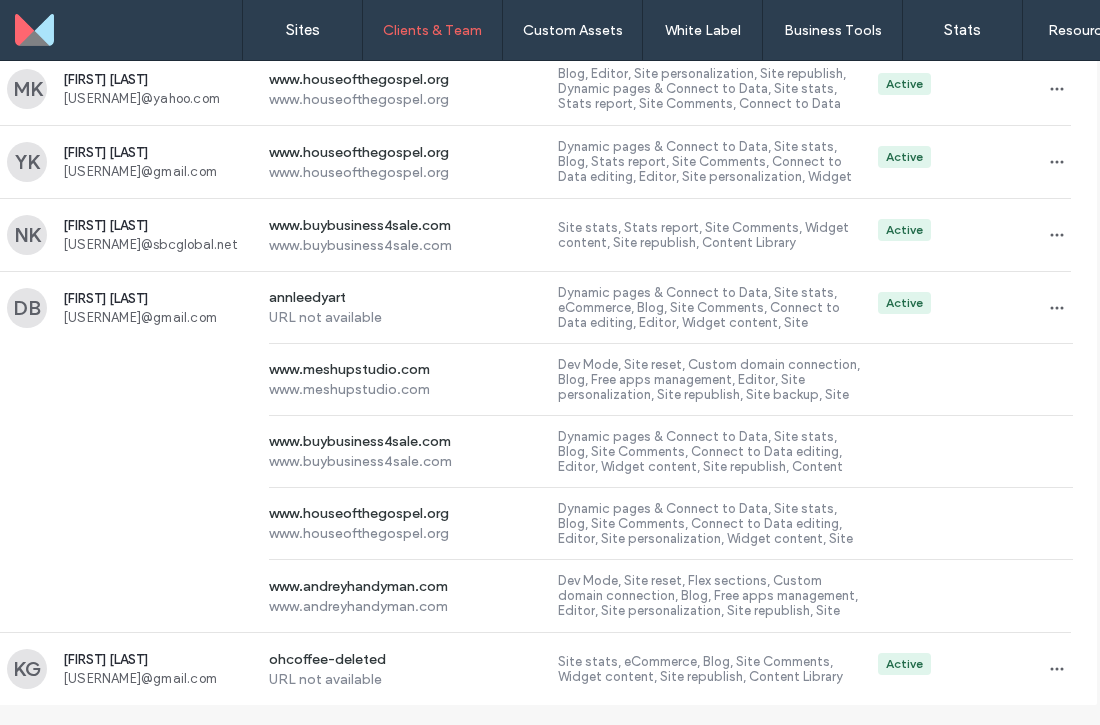 click at bounding box center [1057, 669] 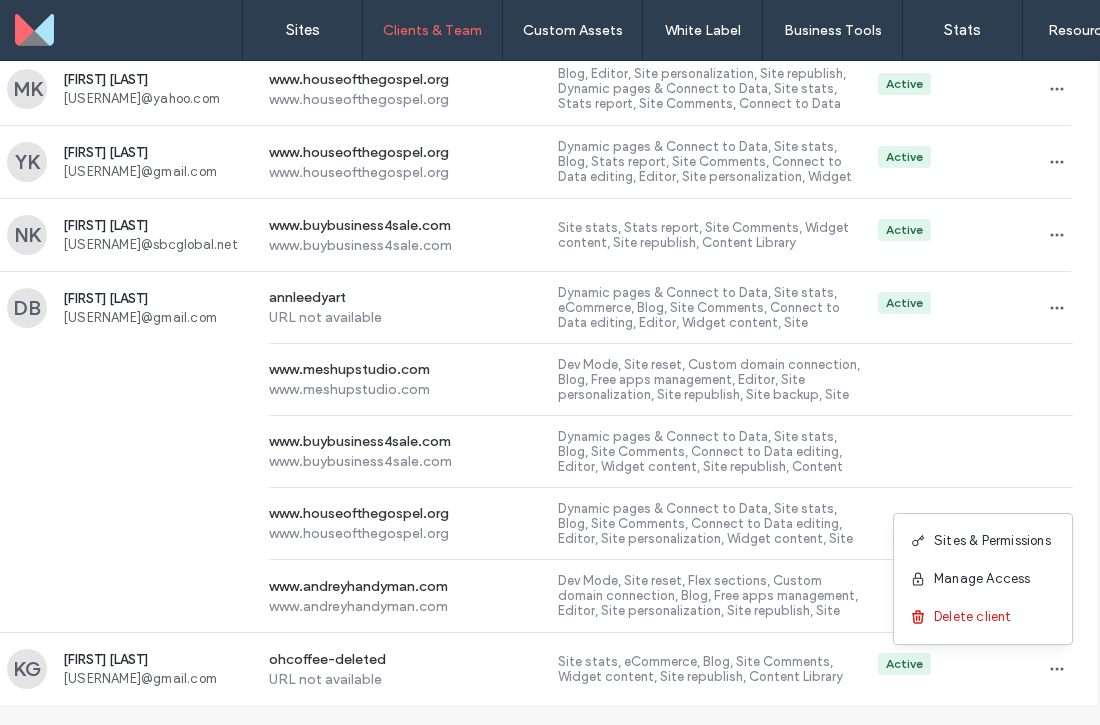 click on "Sites & Permissions" at bounding box center (992, 541) 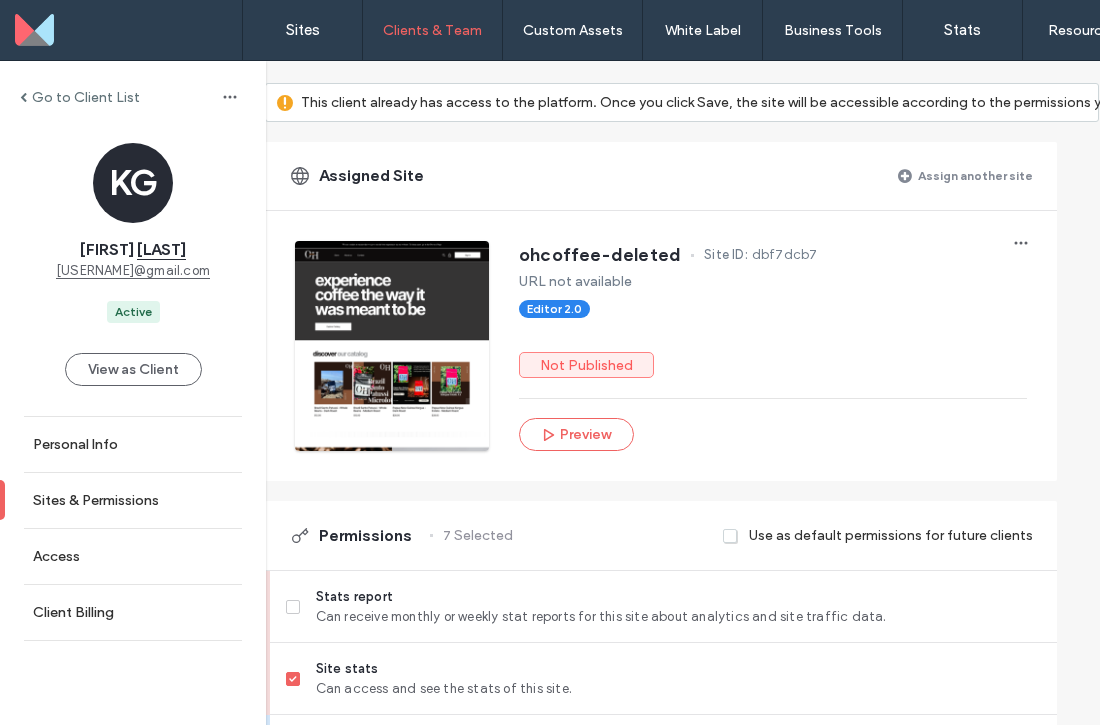 scroll, scrollTop: 133, scrollLeft: 1, axis: both 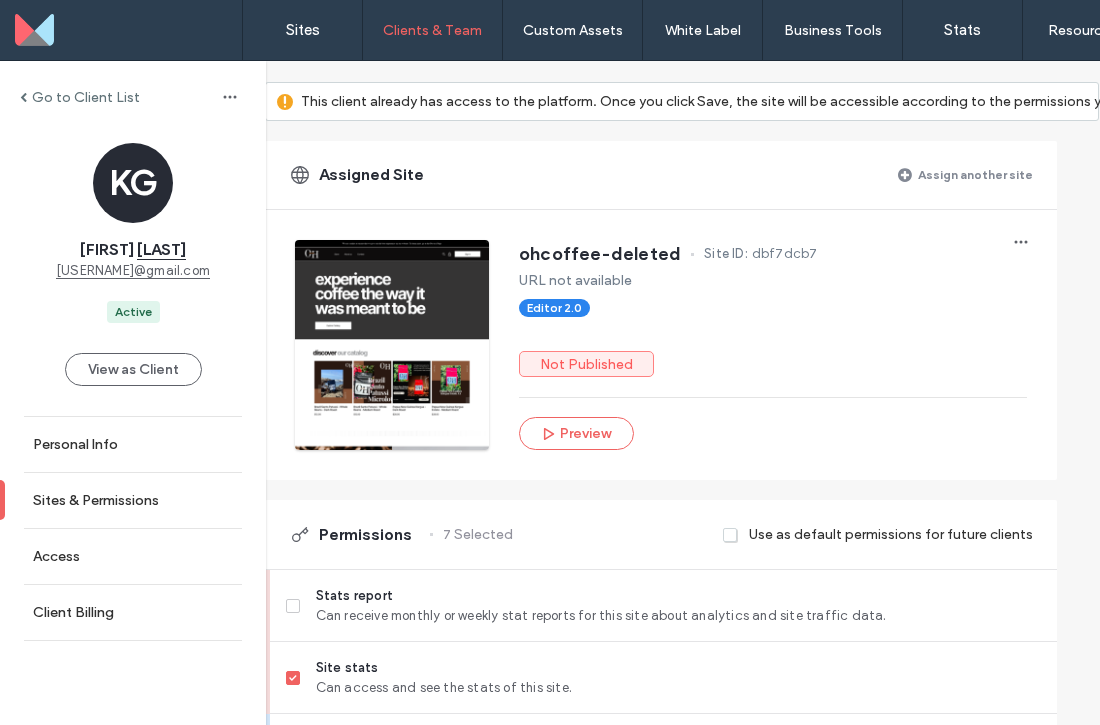 click 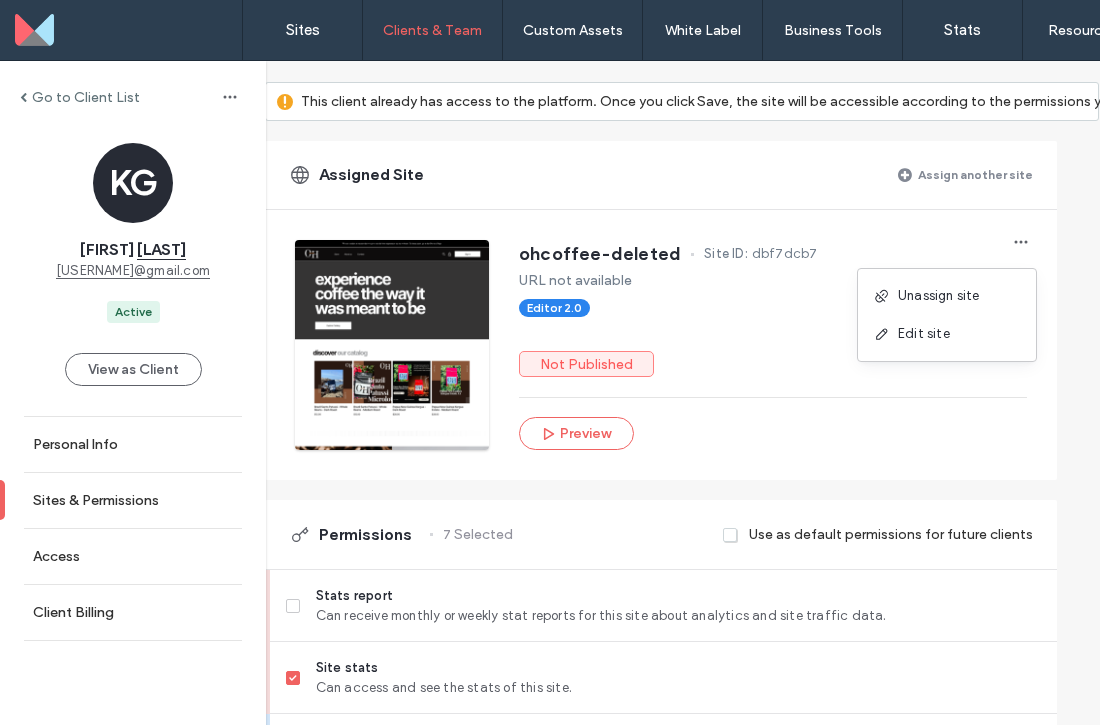 click on "Unassign site" at bounding box center (947, 296) 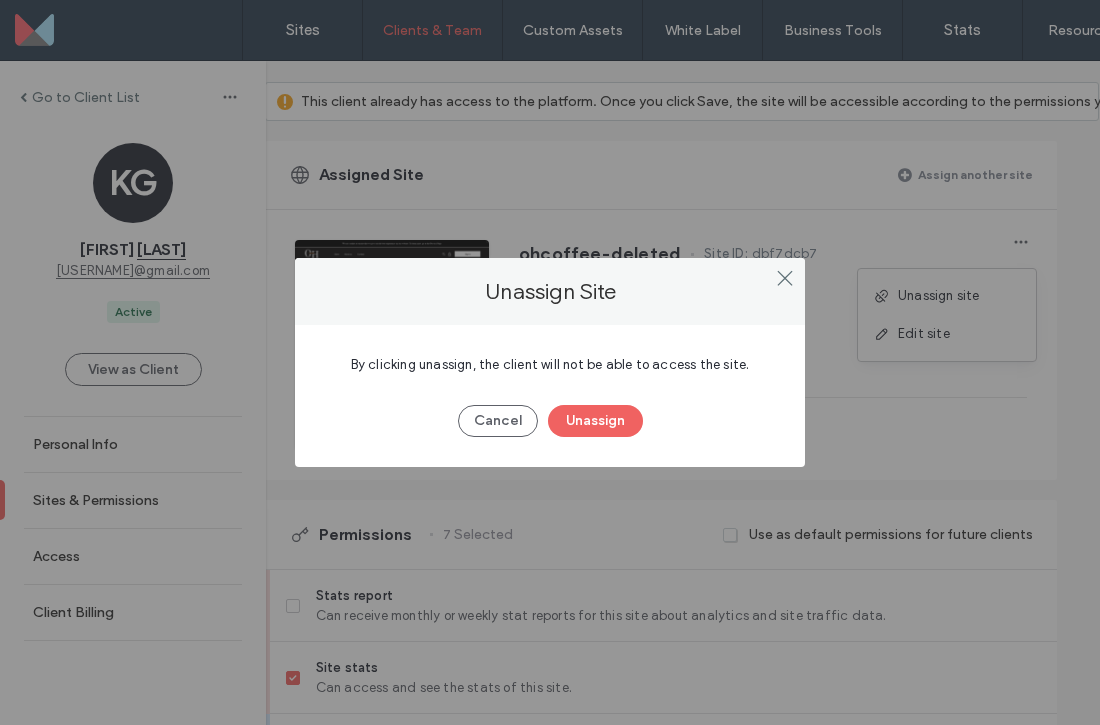 click on "Unassign" at bounding box center [595, 421] 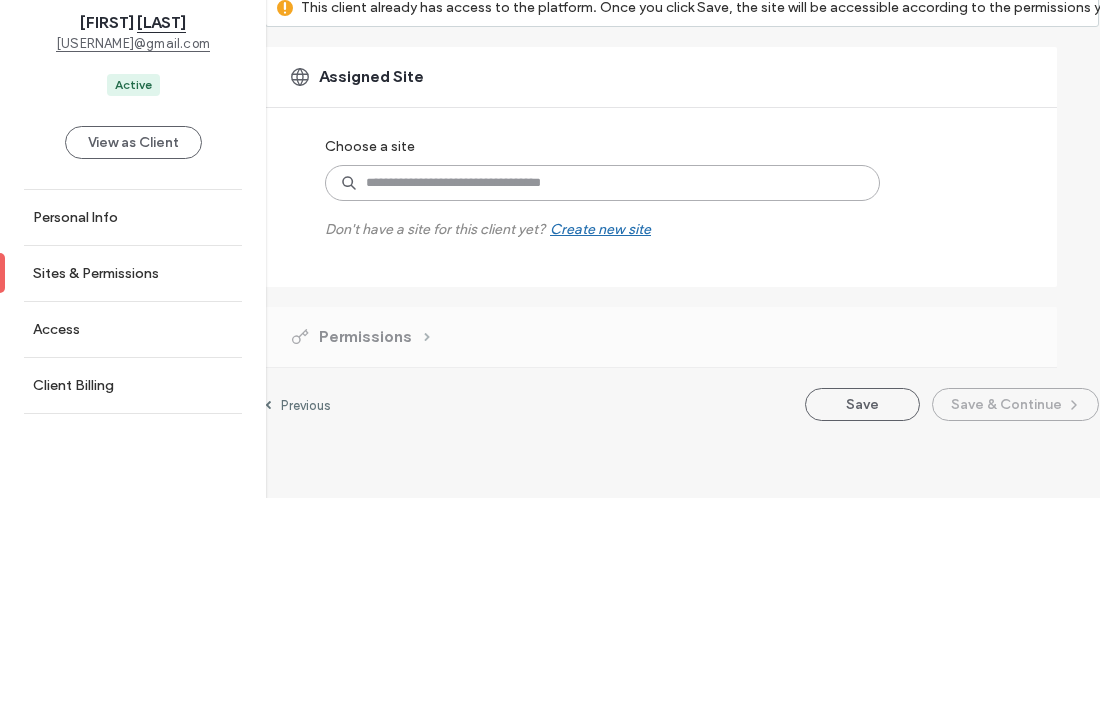 click at bounding box center [602, 410] 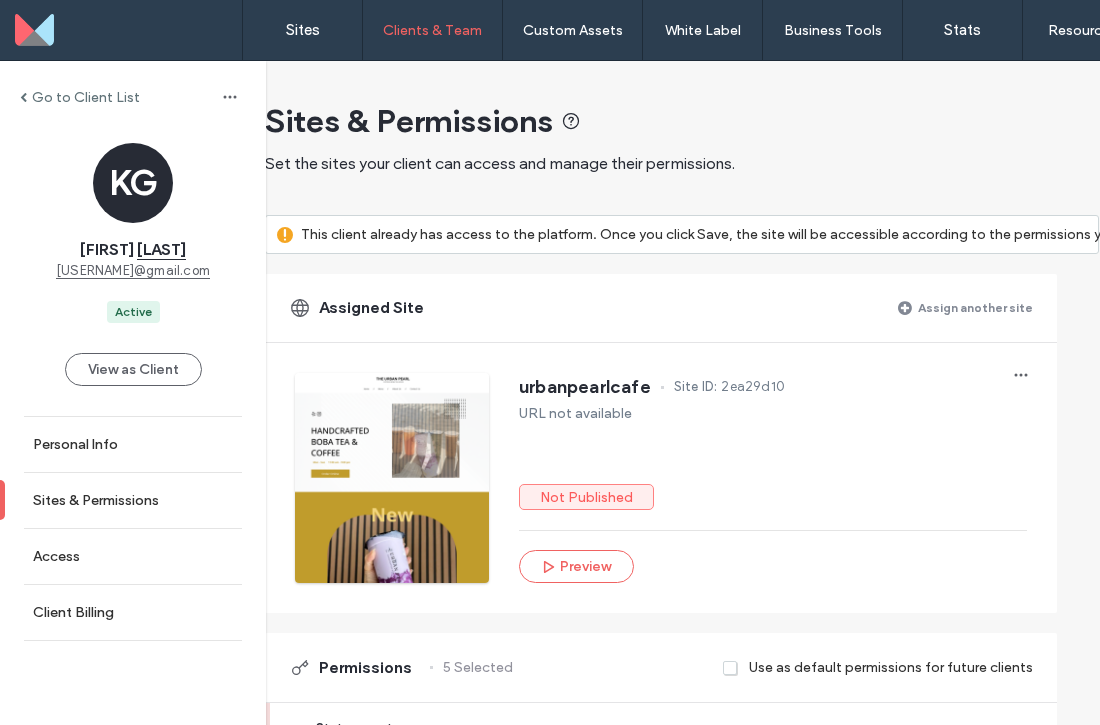 click at bounding box center [128, 30] 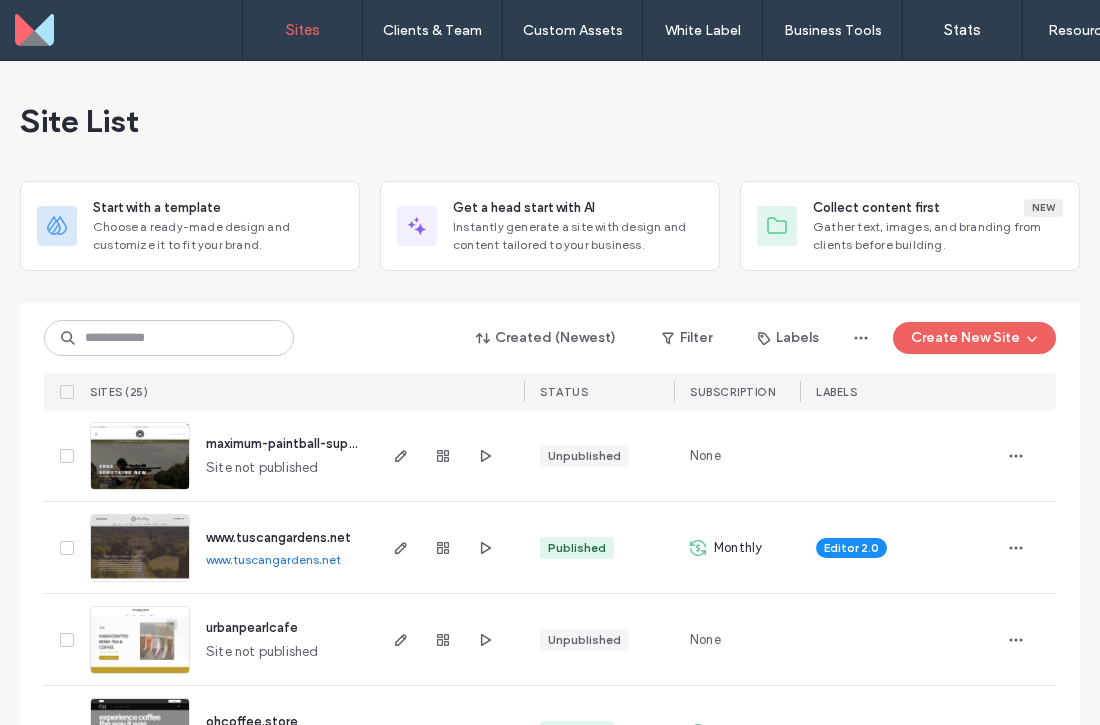 scroll, scrollTop: 0, scrollLeft: 0, axis: both 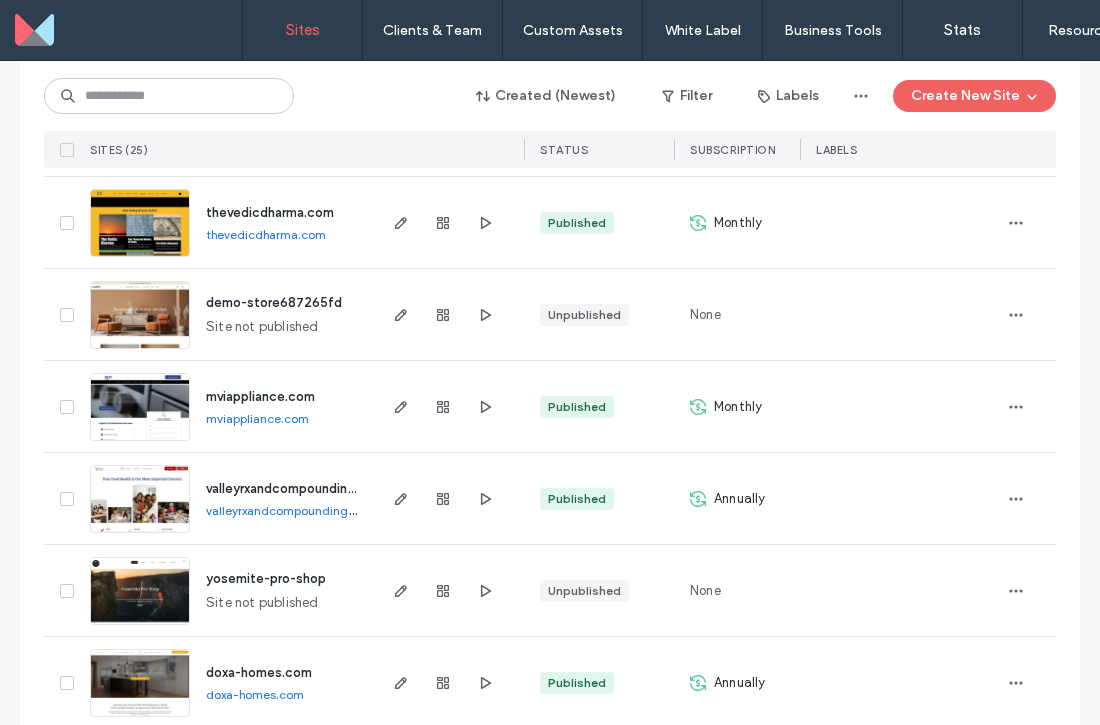 click at bounding box center (897, 222) 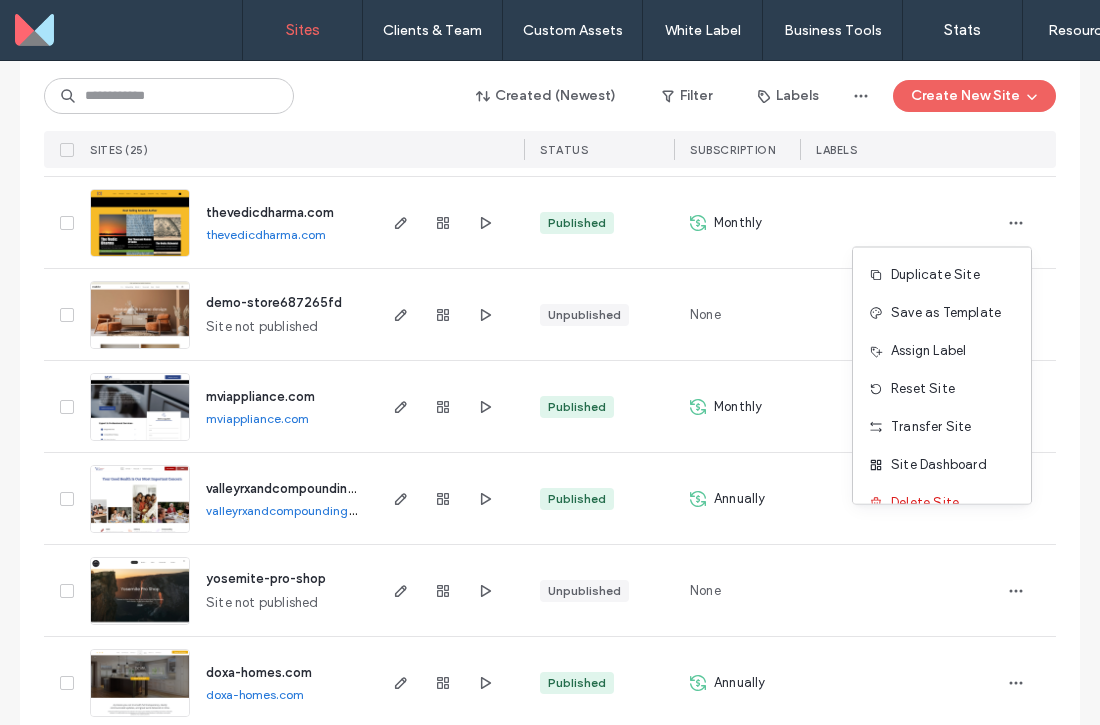click at bounding box center (140, 258) 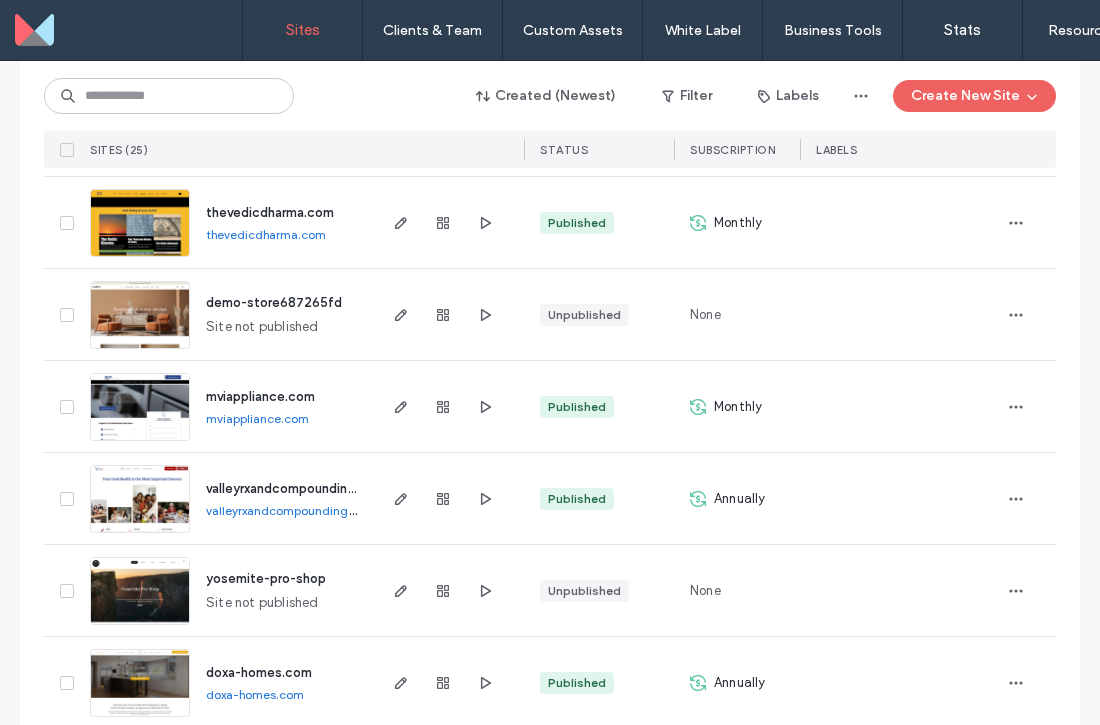 click at bounding box center [140, 258] 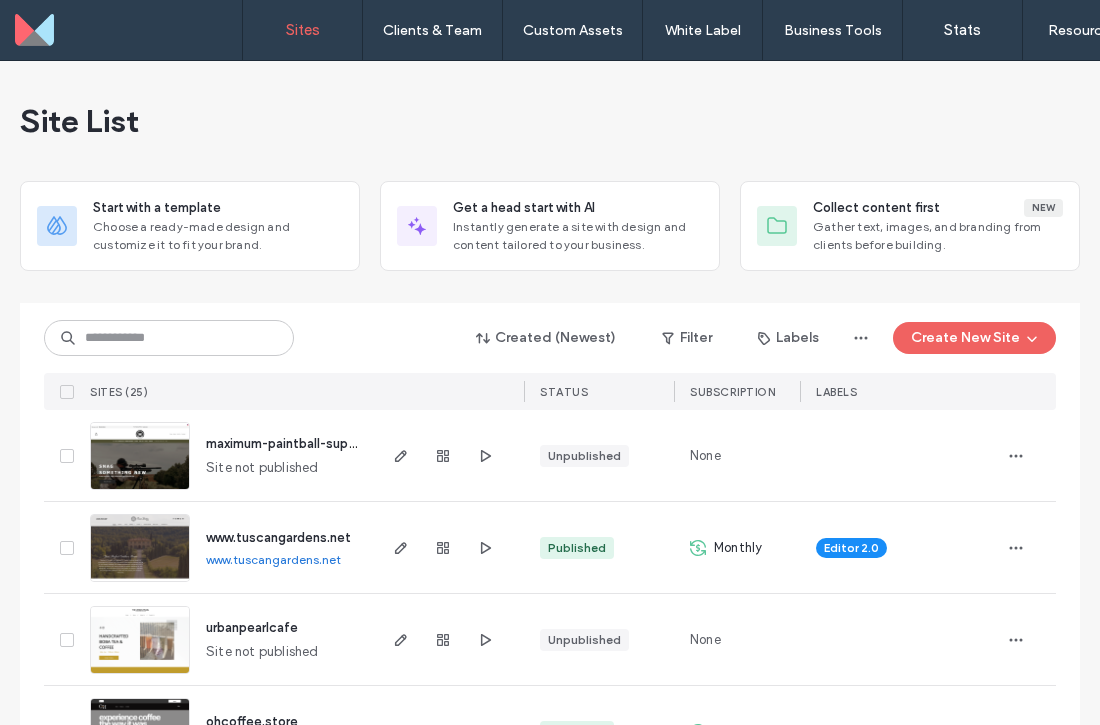 scroll, scrollTop: 0, scrollLeft: 0, axis: both 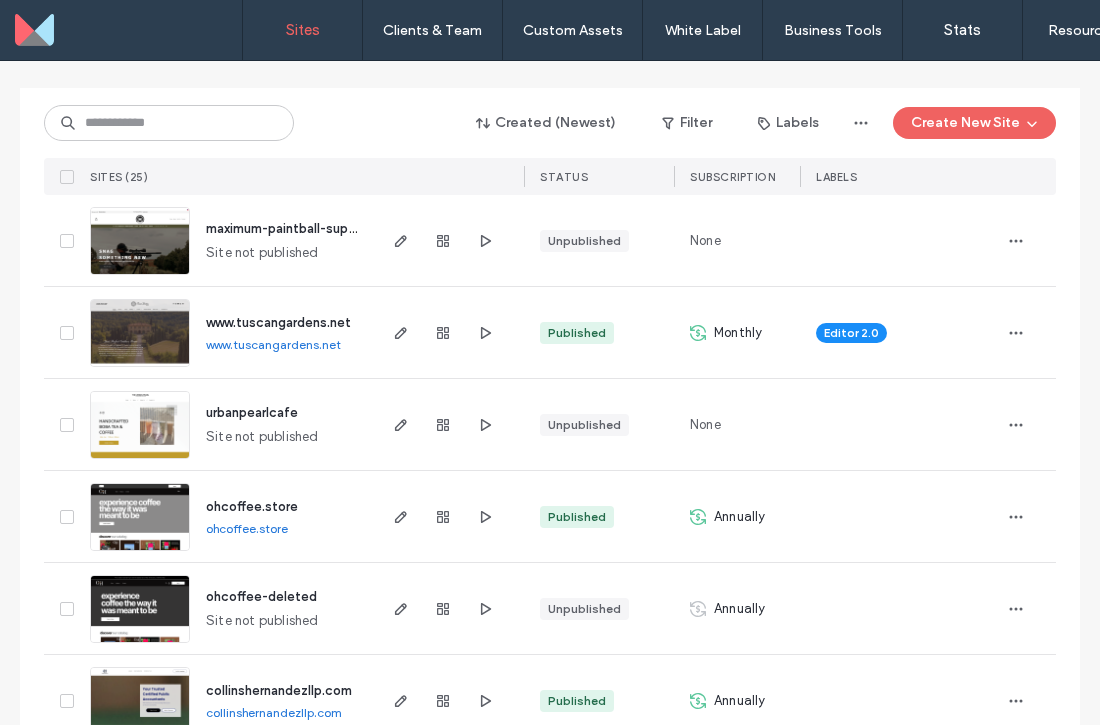 click at bounding box center [861, 123] 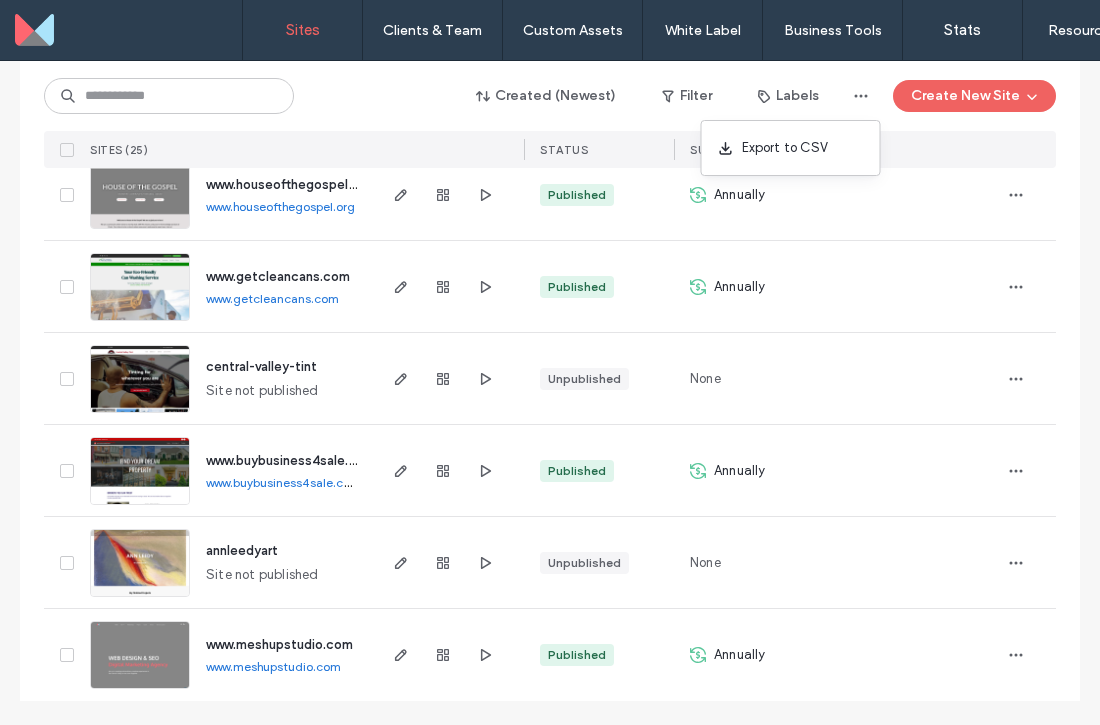 scroll, scrollTop: 2009, scrollLeft: 0, axis: vertical 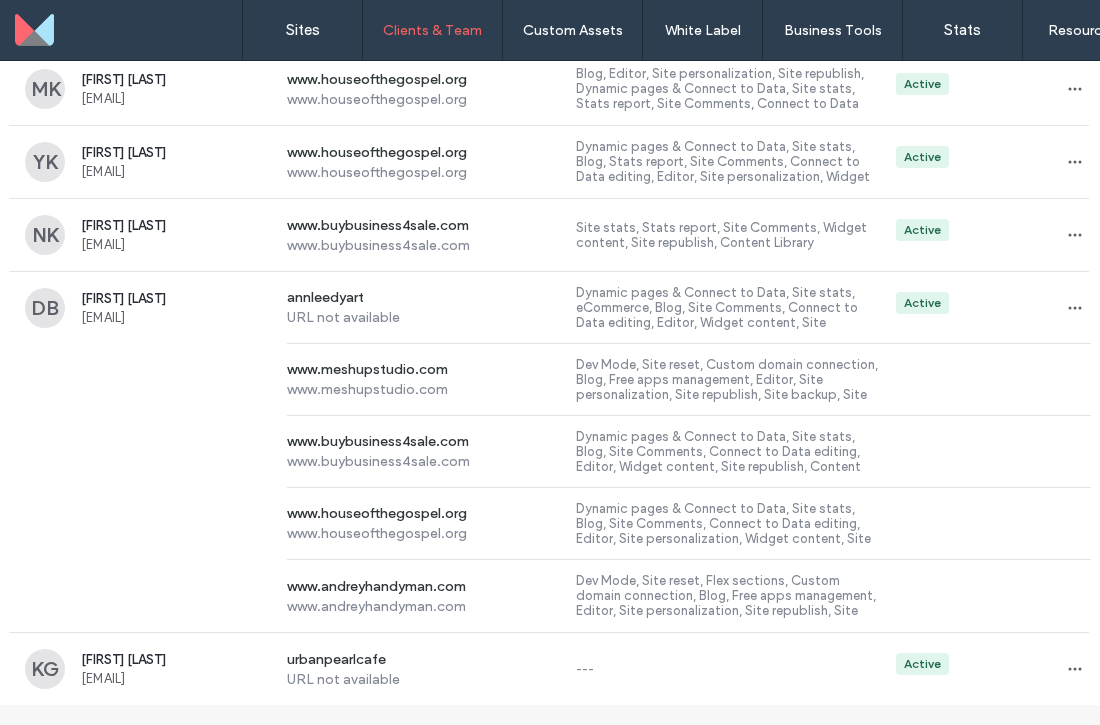 click on "urbanpearlcafe URL not available --- Active" at bounding box center [681, 669] 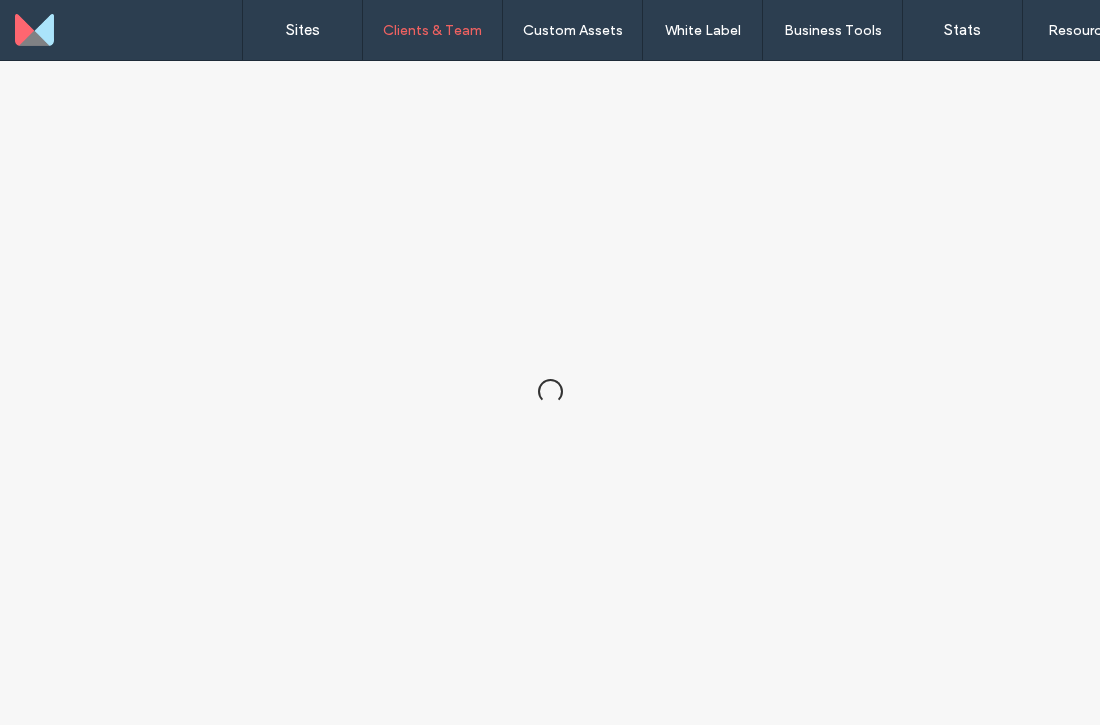 scroll, scrollTop: 0, scrollLeft: 0, axis: both 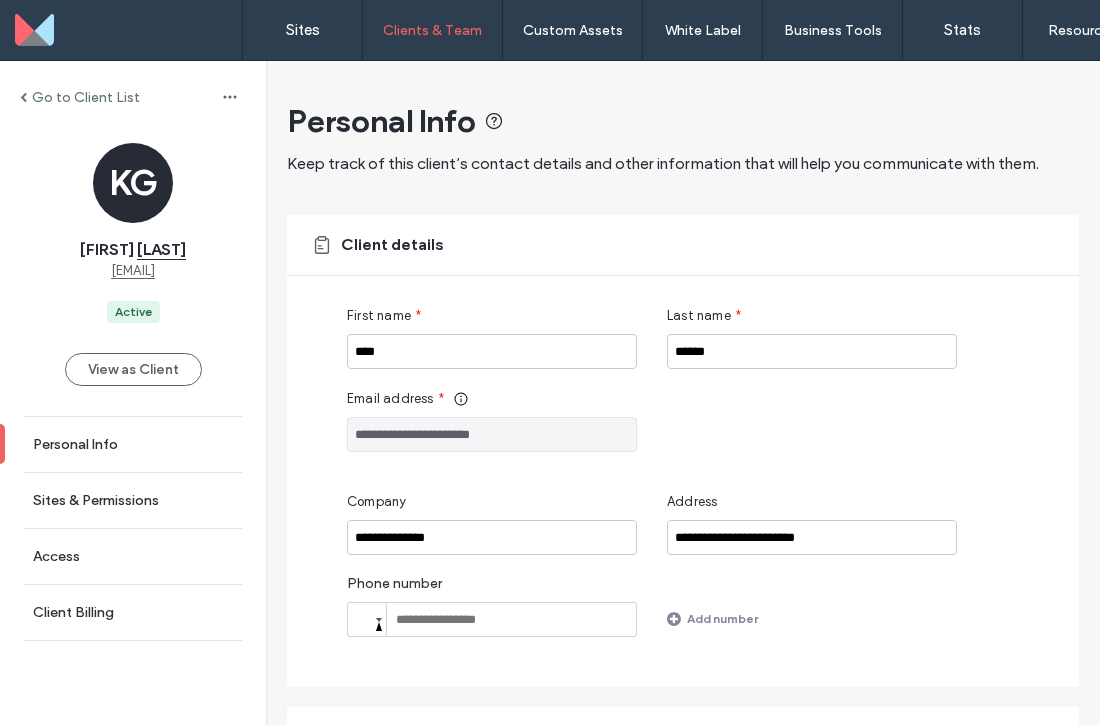 click on "Sites & Permissions" at bounding box center (133, 500) 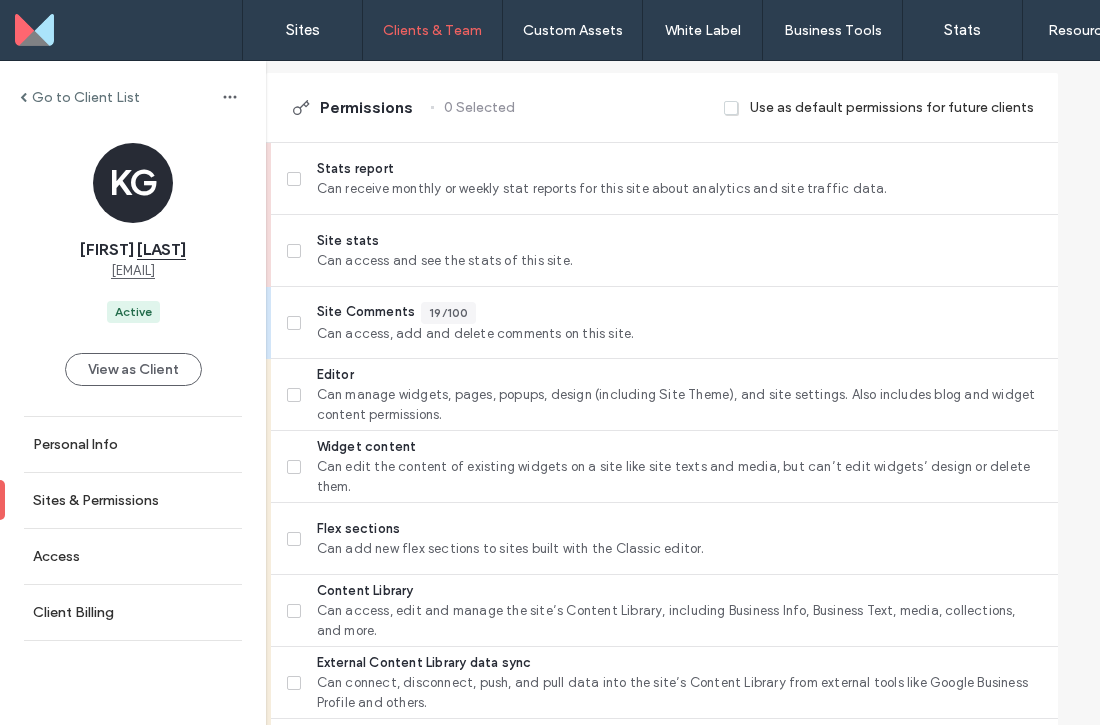 scroll, scrollTop: 580, scrollLeft: 0, axis: vertical 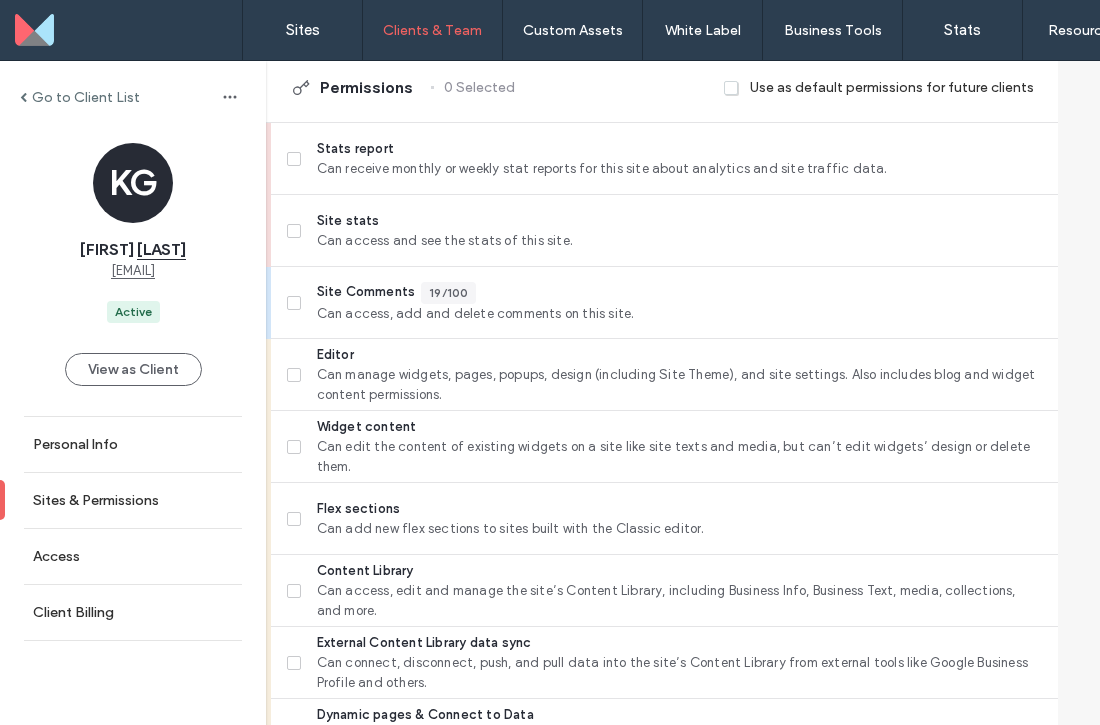 click 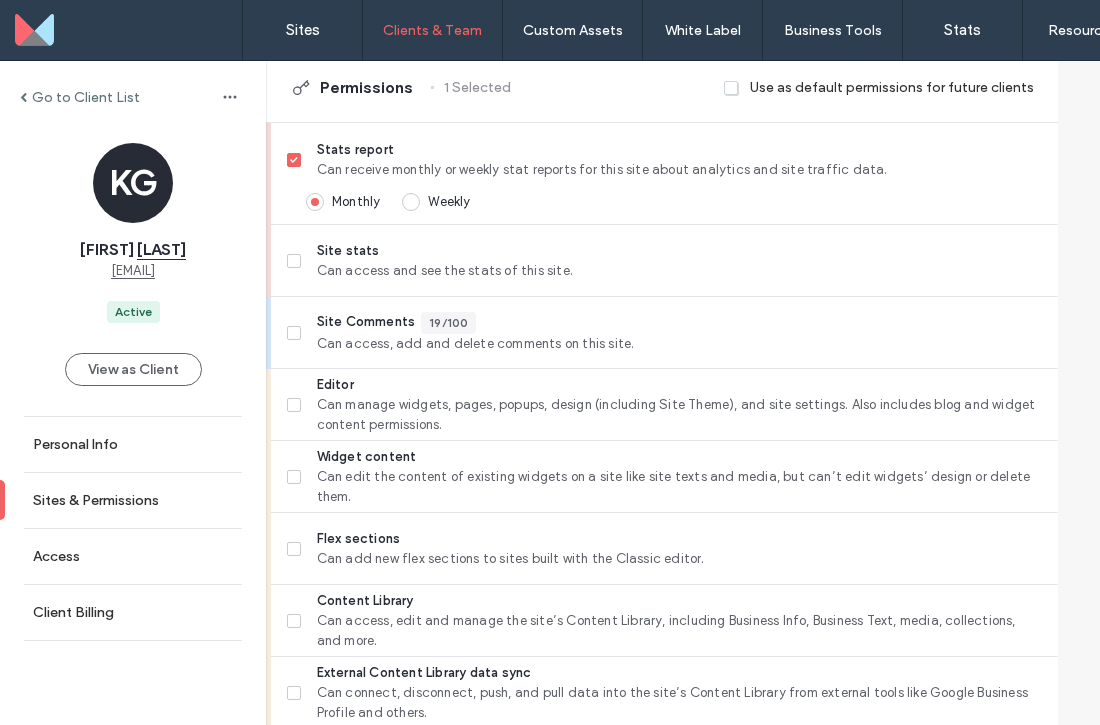click on "Site Comments 19/100 Can access, add and delete comments on this site." at bounding box center [664, 333] 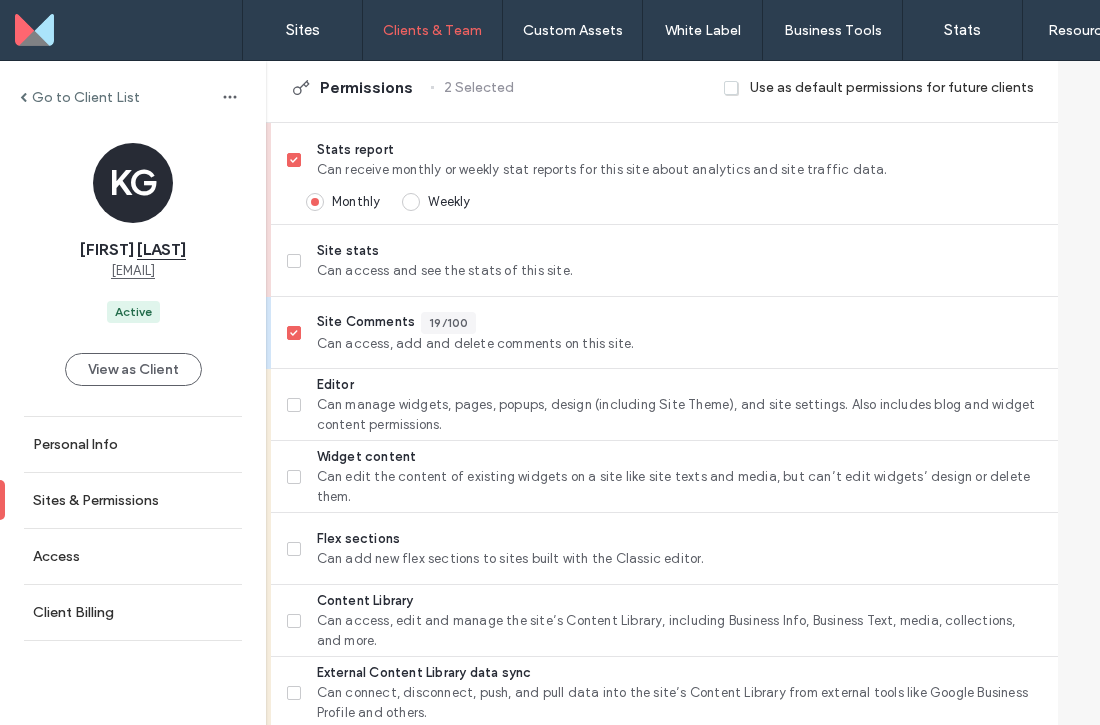 click on "Editor Can manage widgets, pages, popups, design (including Site Theme), and site settings. Also includes blog and widget content permissions." at bounding box center [664, 405] 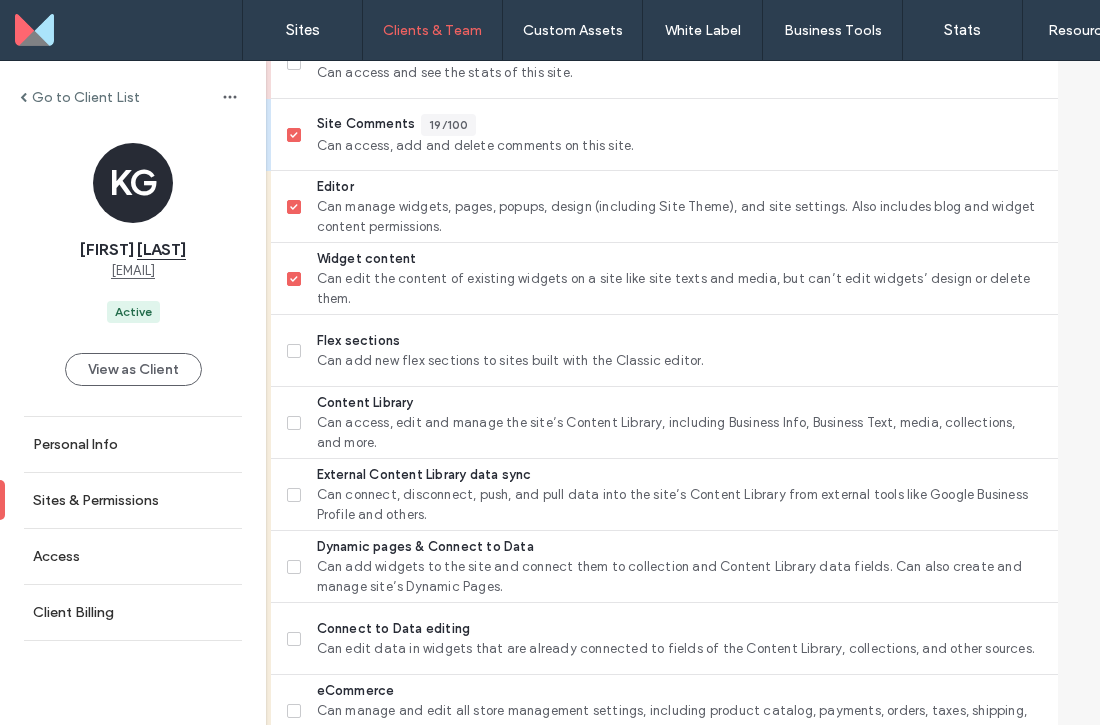 scroll, scrollTop: 779, scrollLeft: 0, axis: vertical 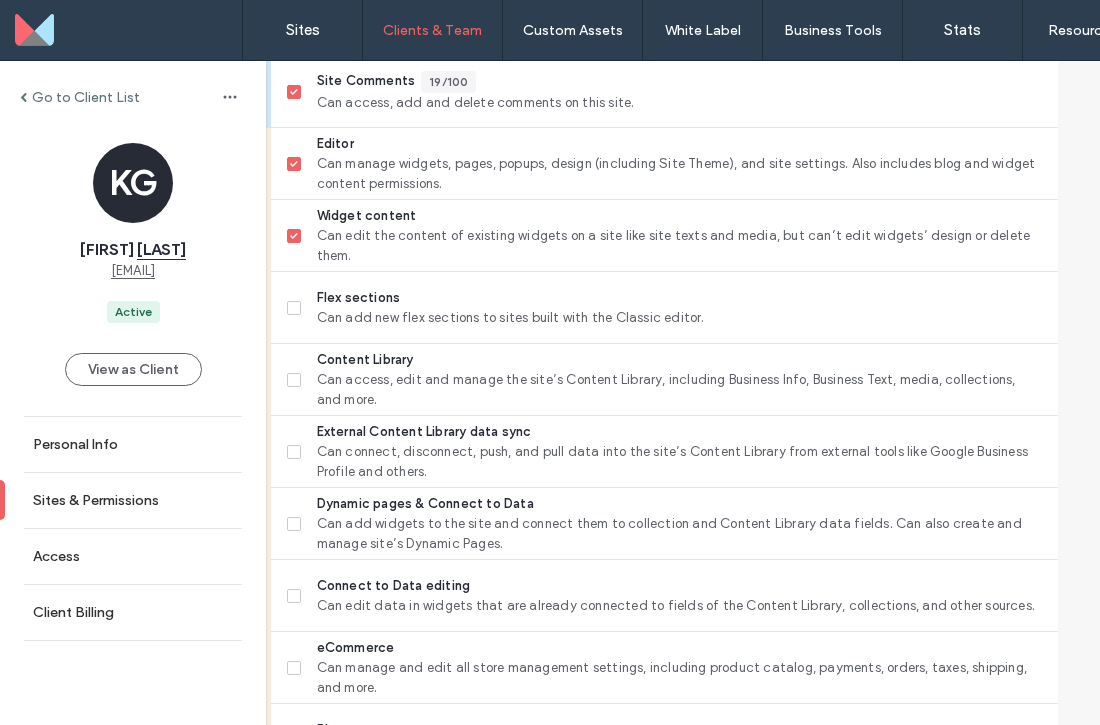 click on "External Content Library data sync Can connect, disconnect, push, and pull data into the site’s Content Library from external tools like Google Business Profile and others." at bounding box center [664, 452] 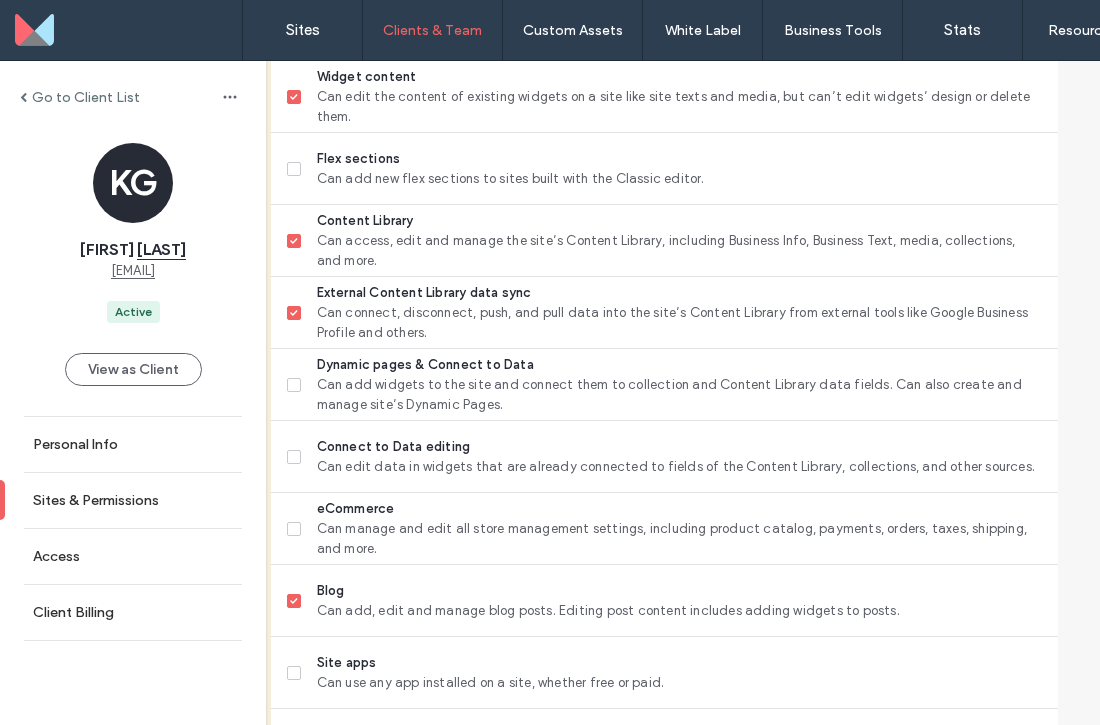 scroll, scrollTop: 962, scrollLeft: 0, axis: vertical 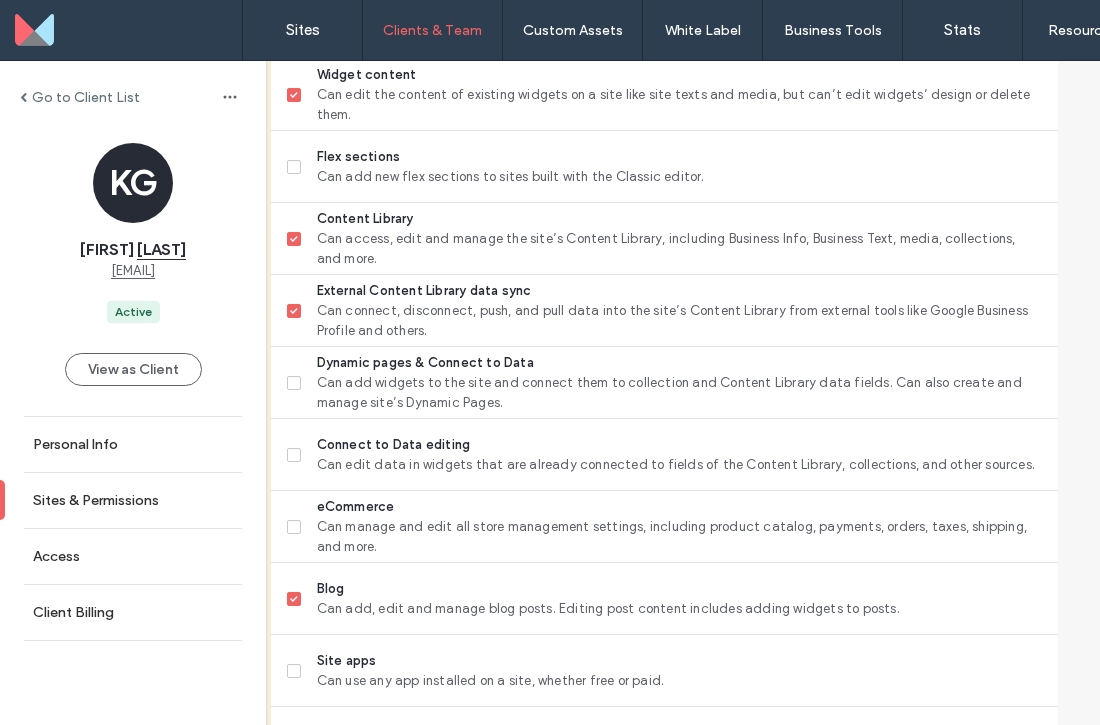 click 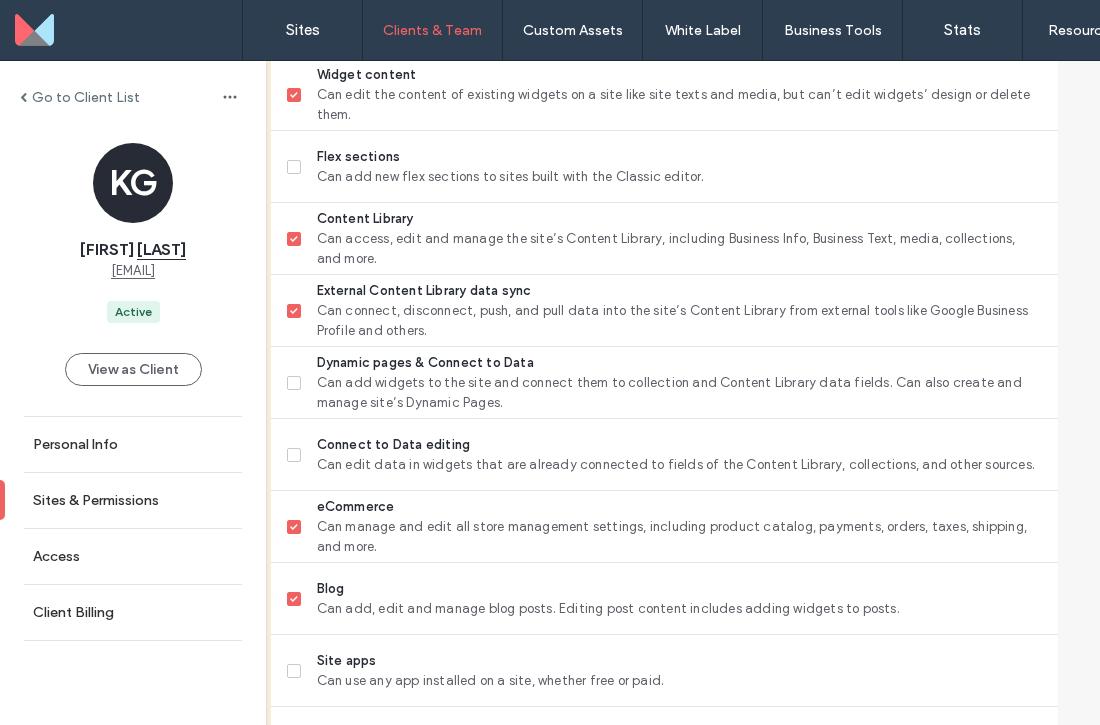 click on "Dynamic pages & Connect to Data Can add widgets to the site and connect them to collection and Content Library data fields. Can also create and manage site’s Dynamic Pages." at bounding box center (664, 383) 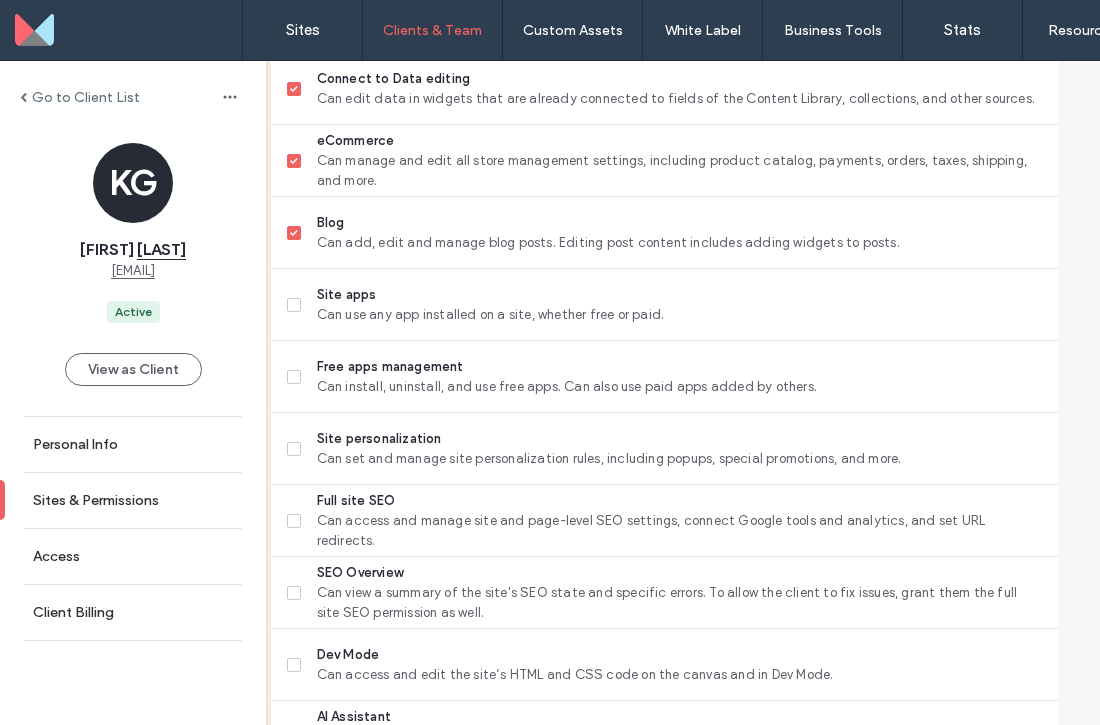 scroll, scrollTop: 1332, scrollLeft: 0, axis: vertical 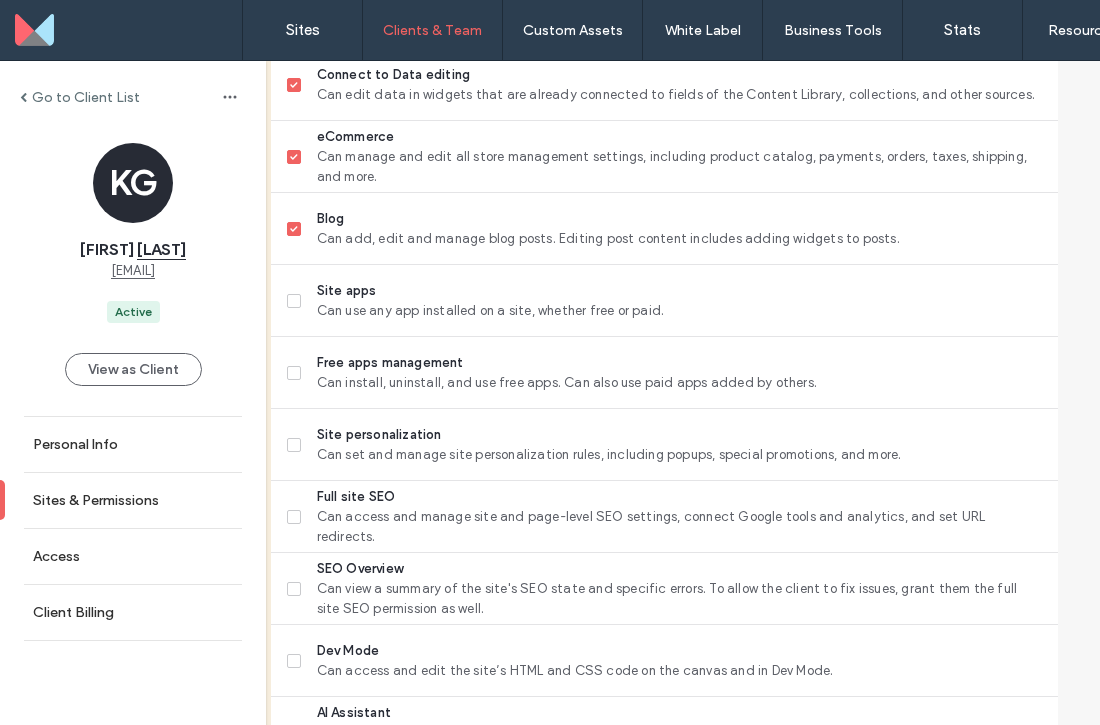 click on "Free apps management Can install, uninstall, and use free apps. Can also use paid apps added by others." at bounding box center (664, 373) 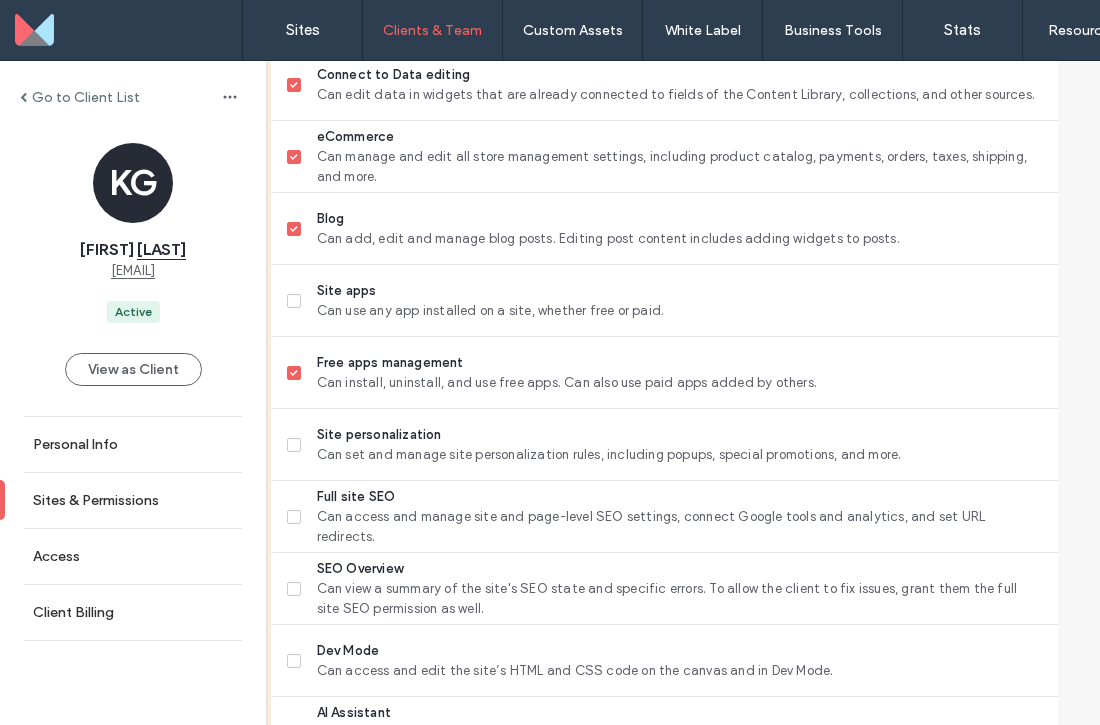click on "Full site SEO Can access and manage site and page-level SEO settings, connect Google tools and analytics, and set URL redirects." at bounding box center (664, 517) 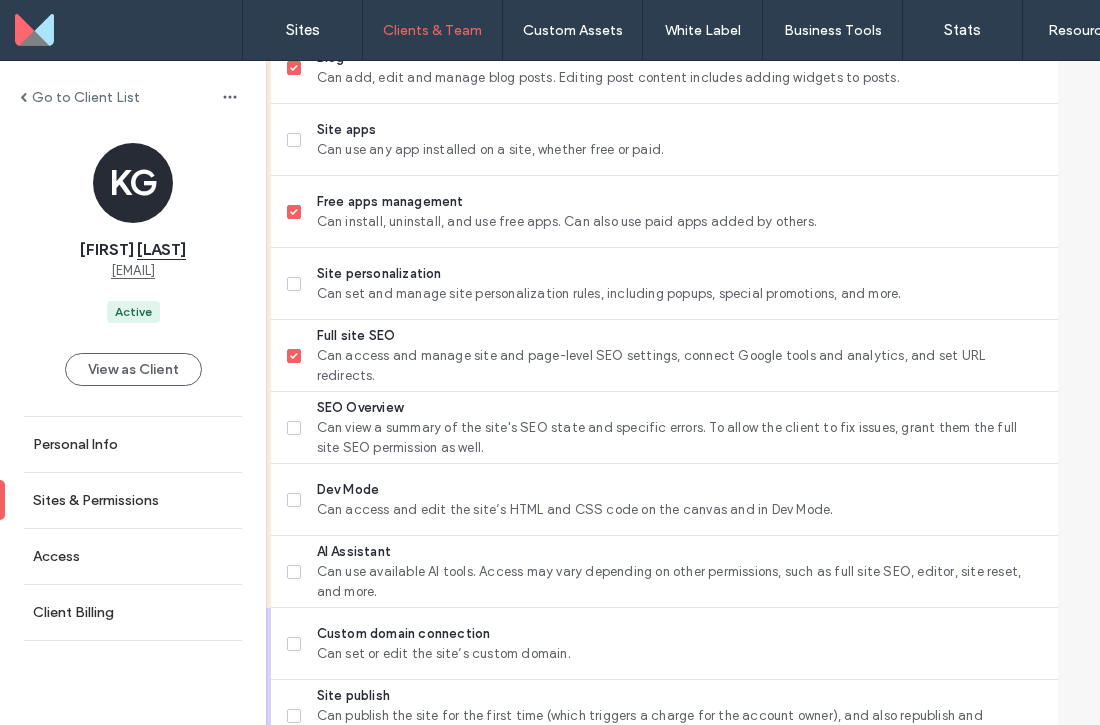 scroll, scrollTop: 1495, scrollLeft: 0, axis: vertical 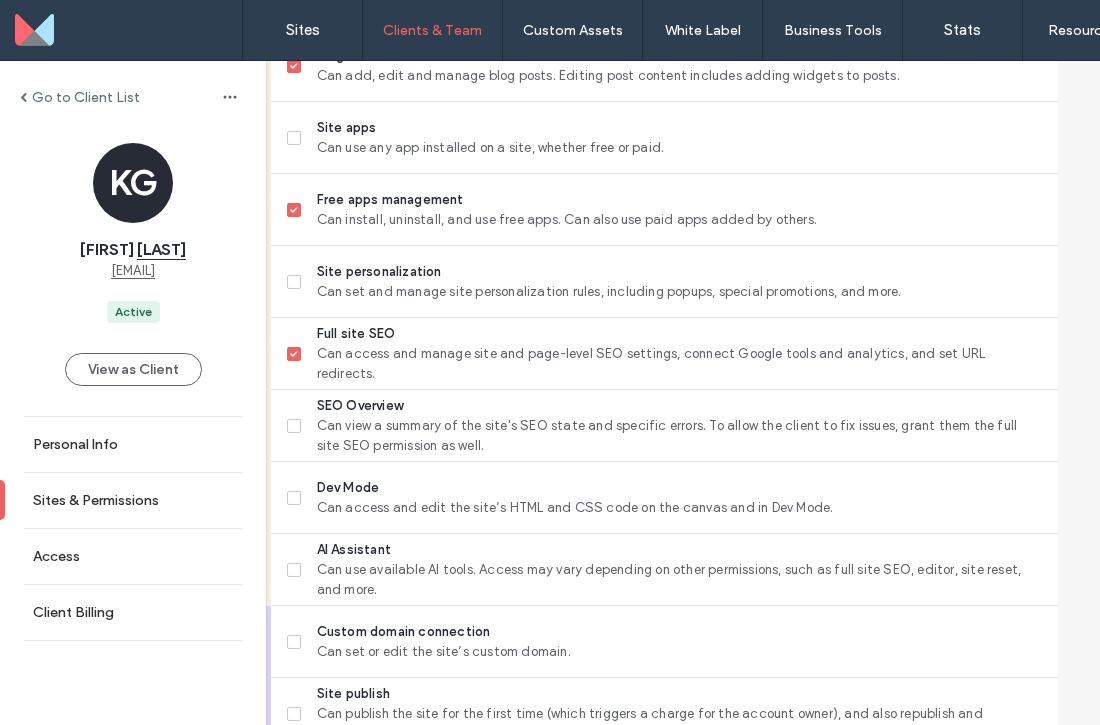 click at bounding box center (294, 498) 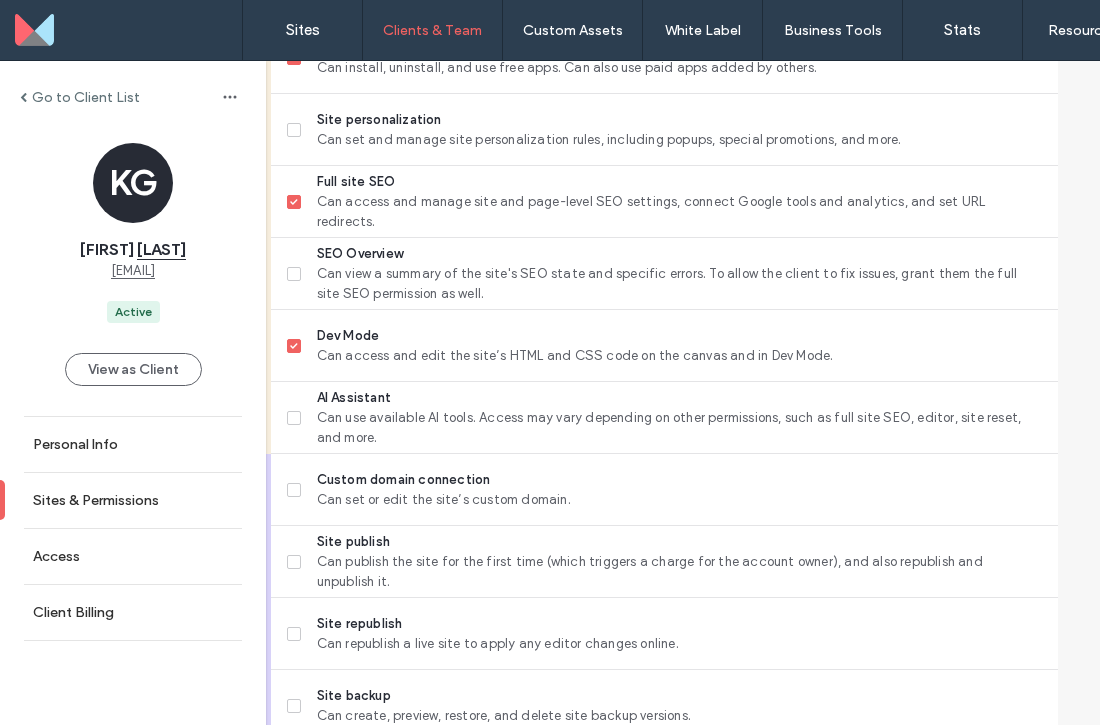 scroll, scrollTop: 1648, scrollLeft: 0, axis: vertical 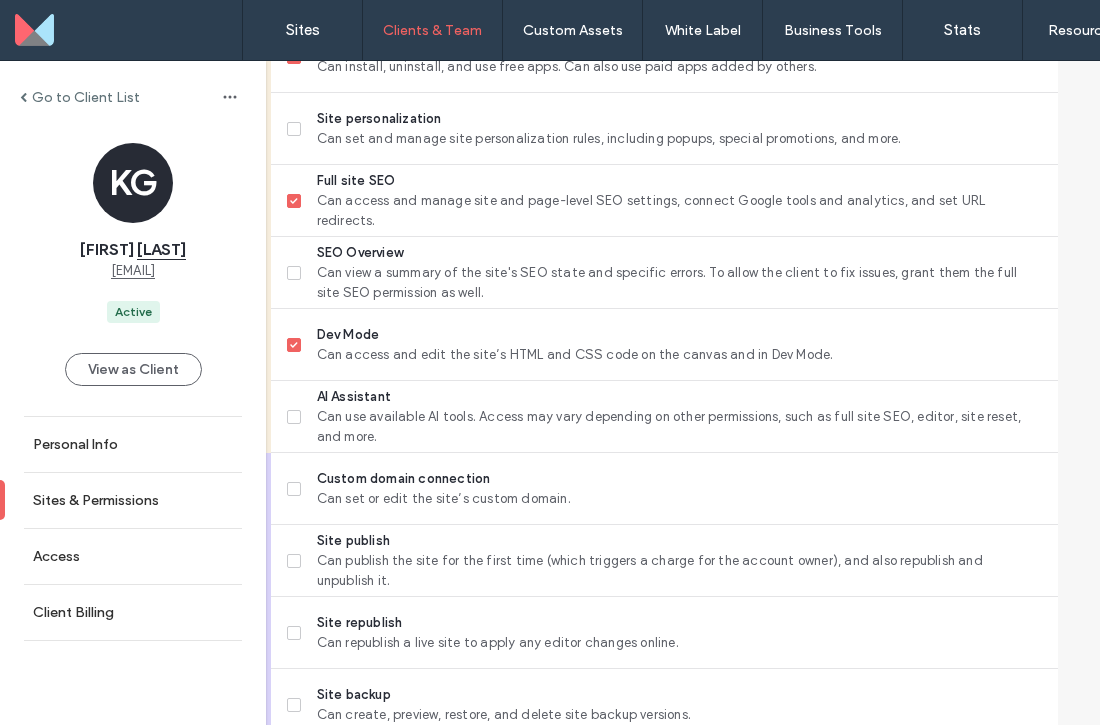 click at bounding box center [294, 561] 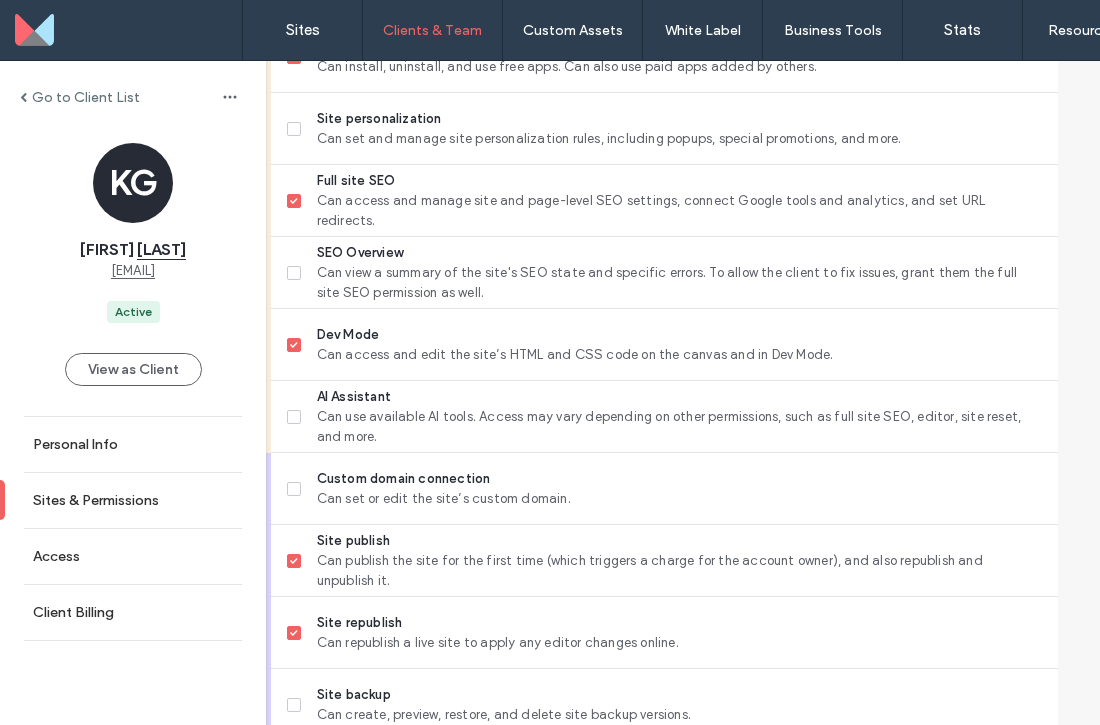 click at bounding box center [294, 417] 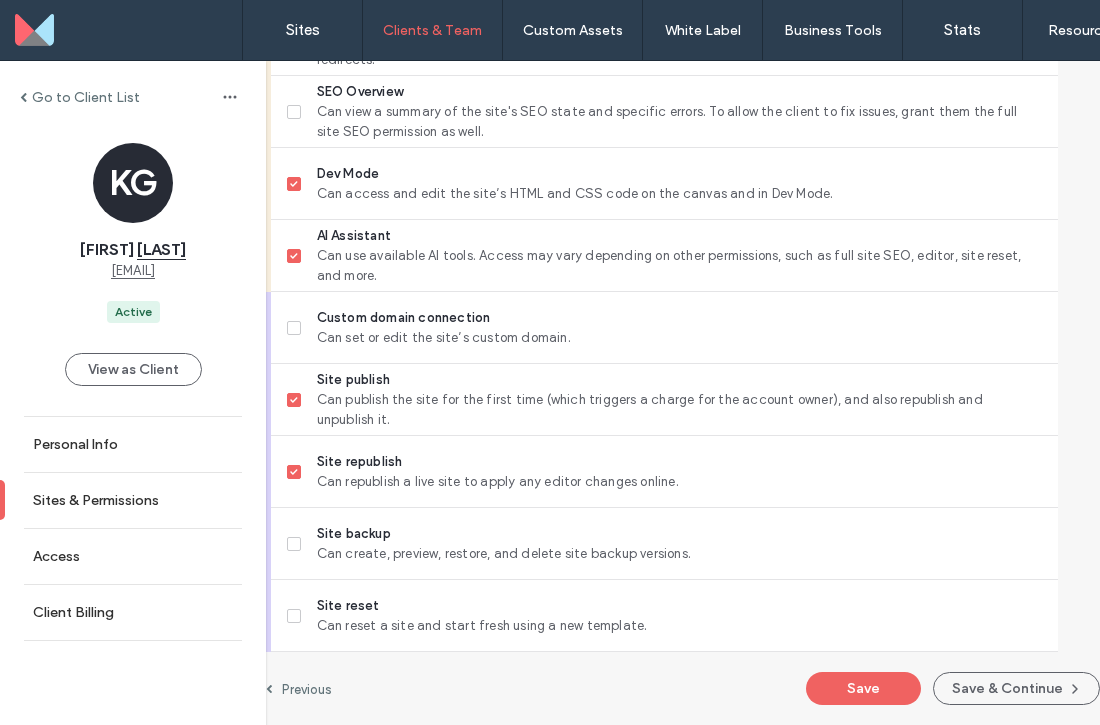 scroll, scrollTop: 1812, scrollLeft: 0, axis: vertical 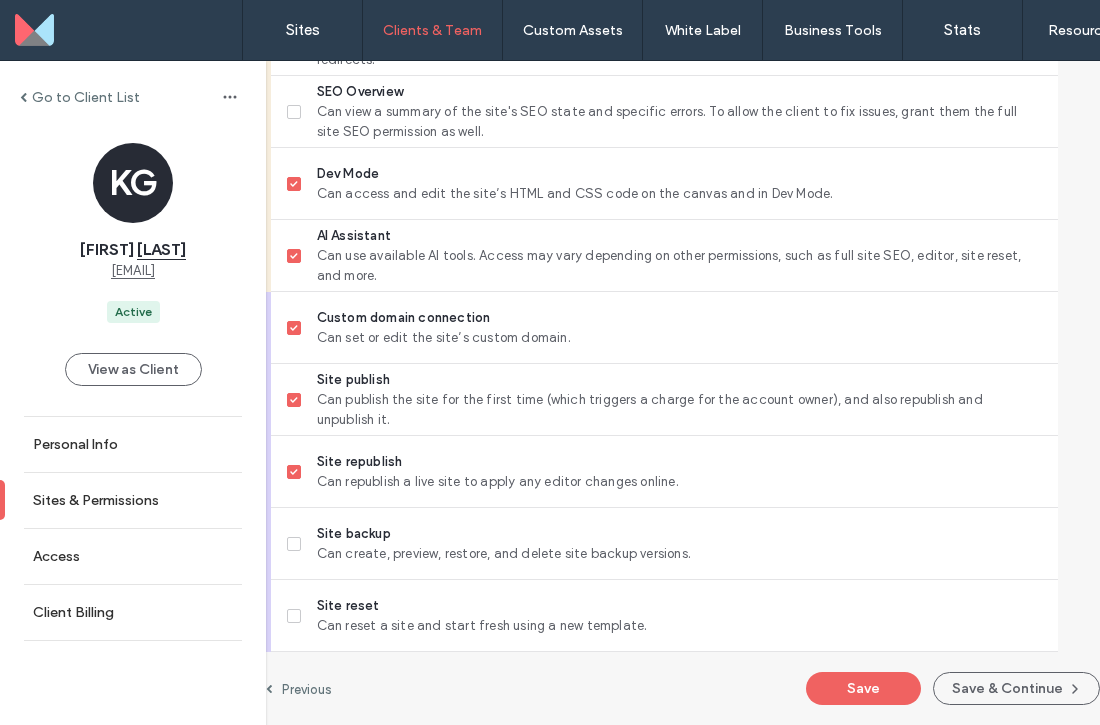 click on "SEO Overview Can view a summary of the site's SEO state and specific errors. To allow the client to fix issues, grant them the full site SEO permission as well." at bounding box center [664, 112] 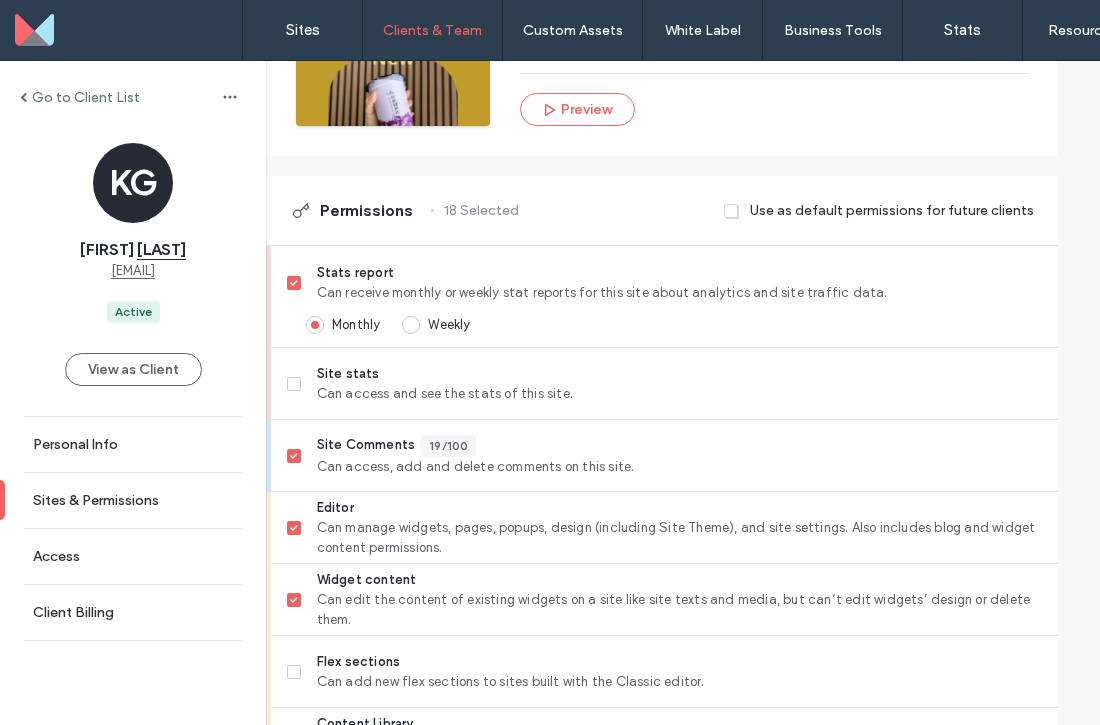 scroll, scrollTop: 389, scrollLeft: 1, axis: both 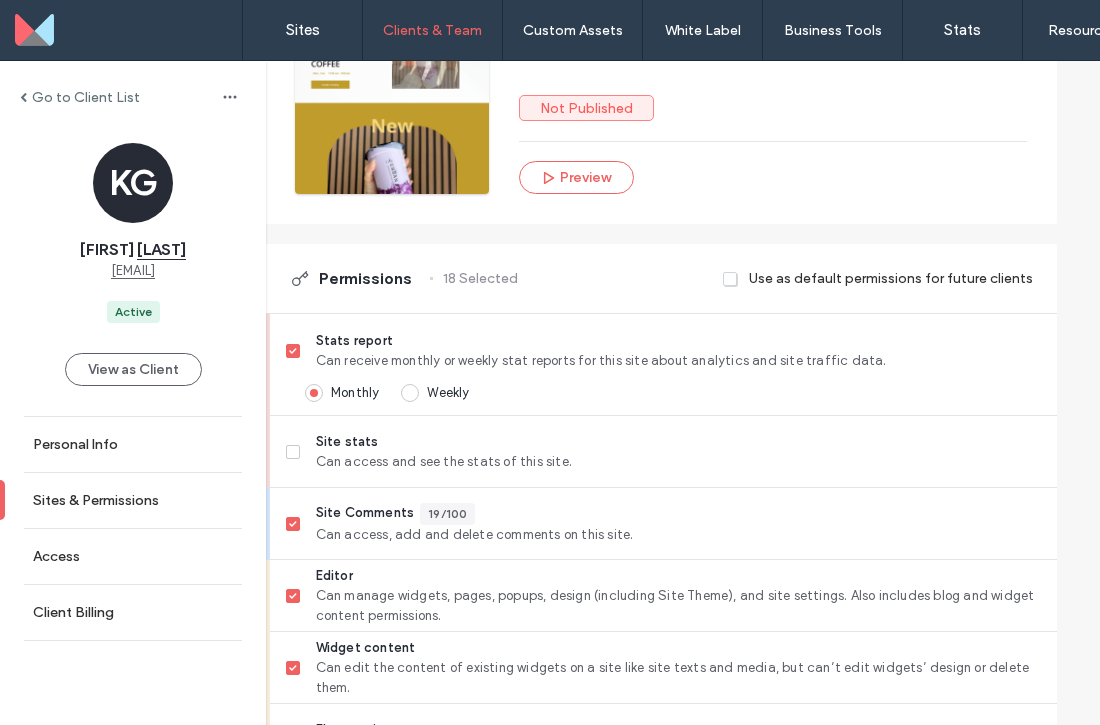 click on "Site stats Can access and see the stats of this site." at bounding box center (663, 452) 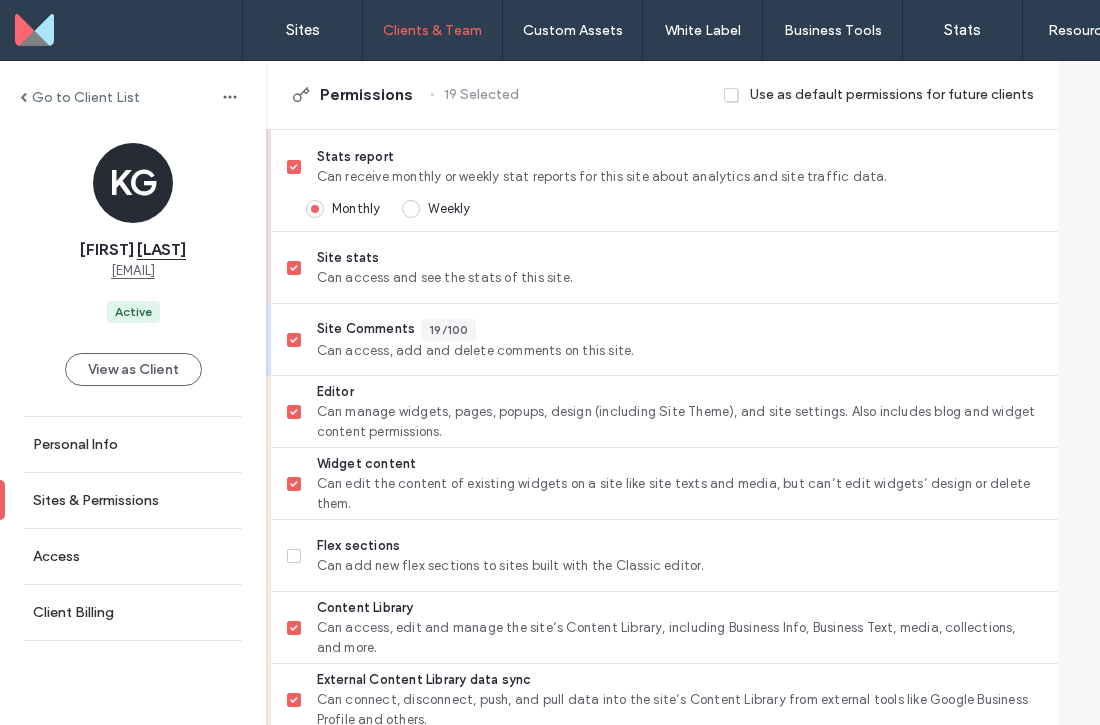 scroll, scrollTop: 591, scrollLeft: -1, axis: both 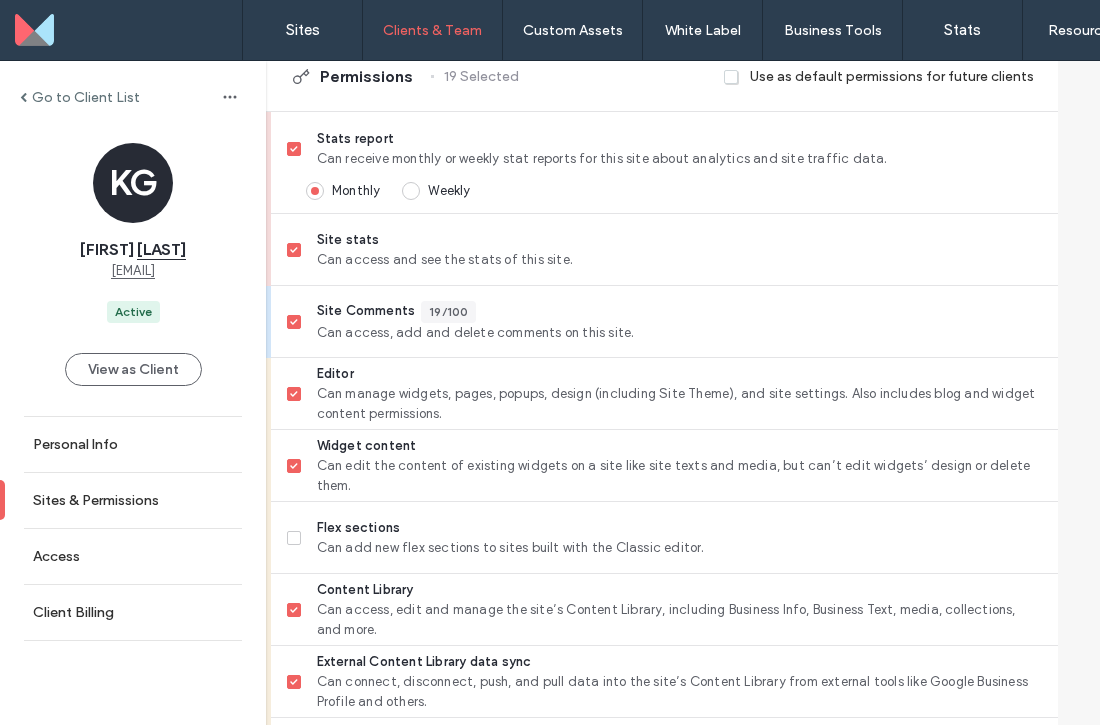 click at bounding box center [294, 538] 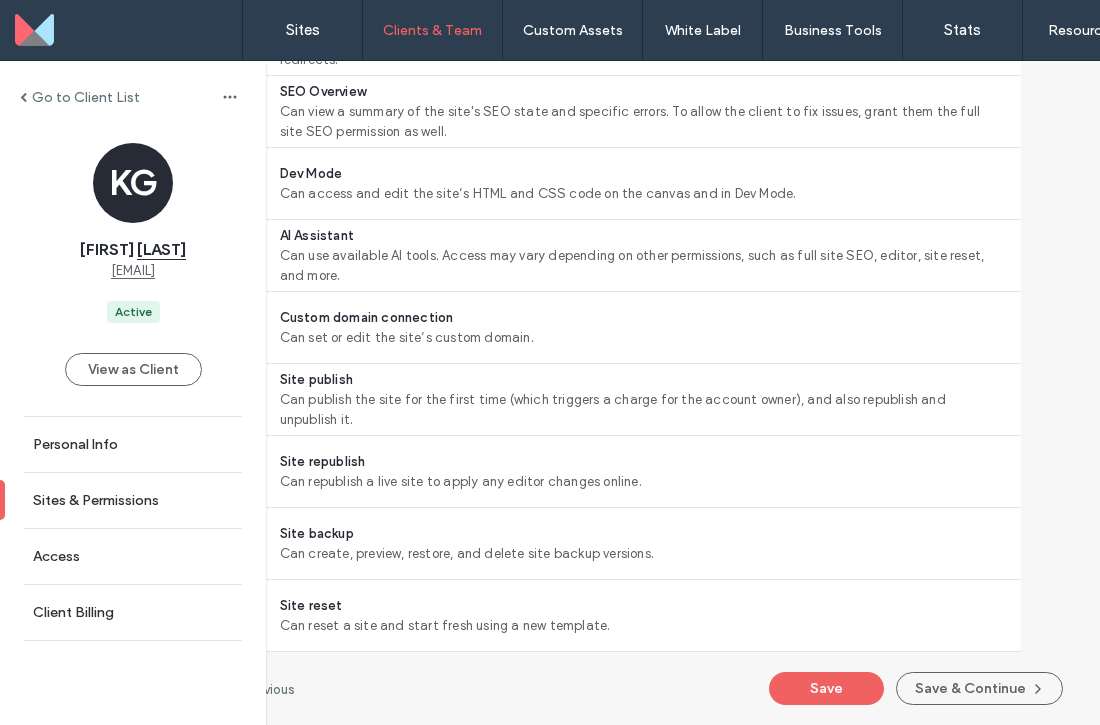 click on "Save" at bounding box center (826, 688) 